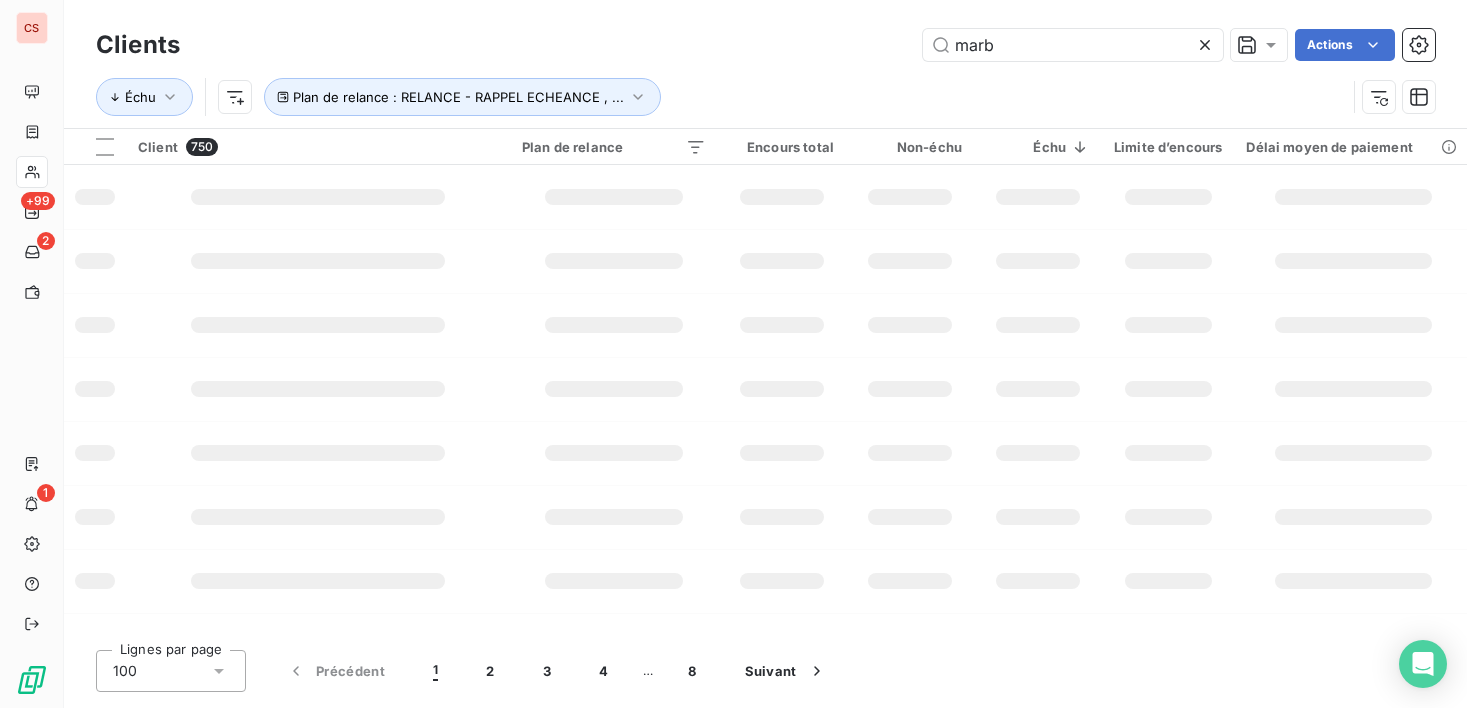 scroll, scrollTop: 0, scrollLeft: 0, axis: both 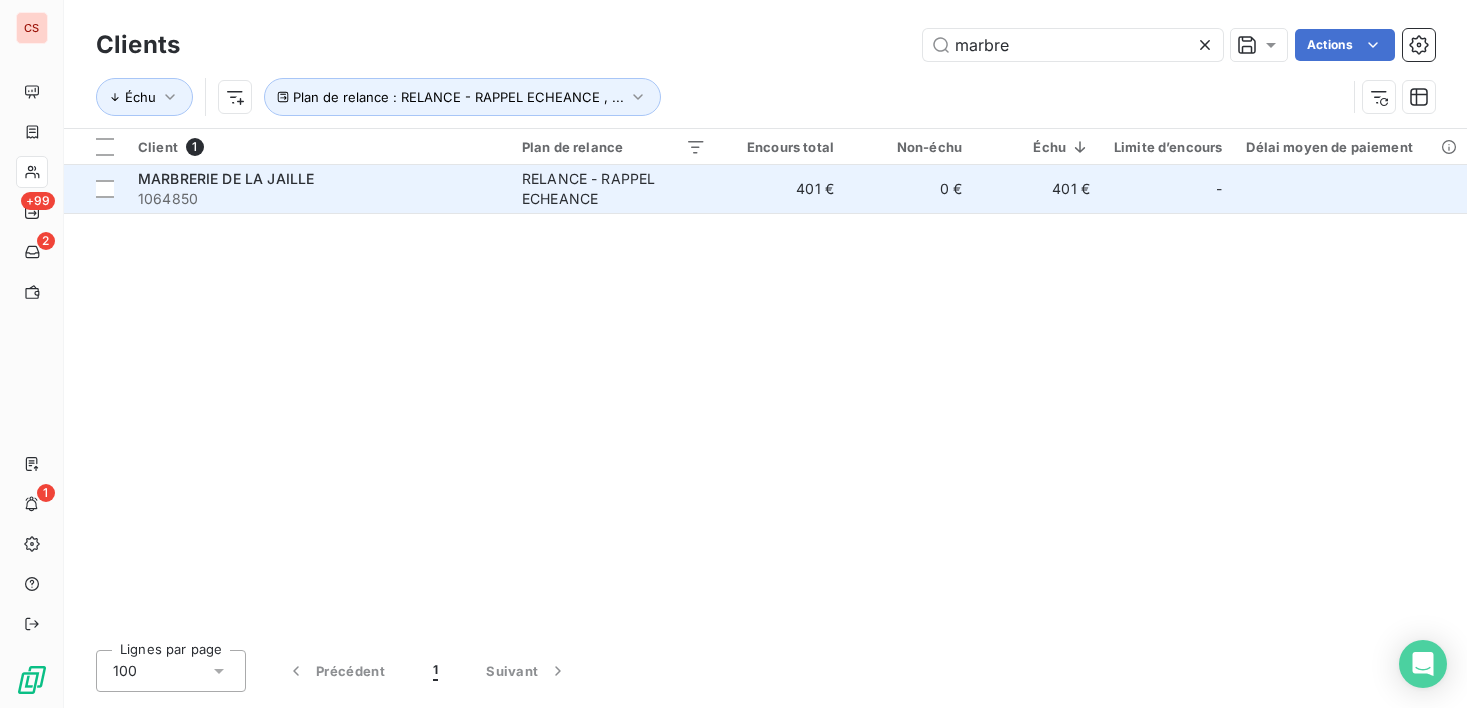 type on "marbre" 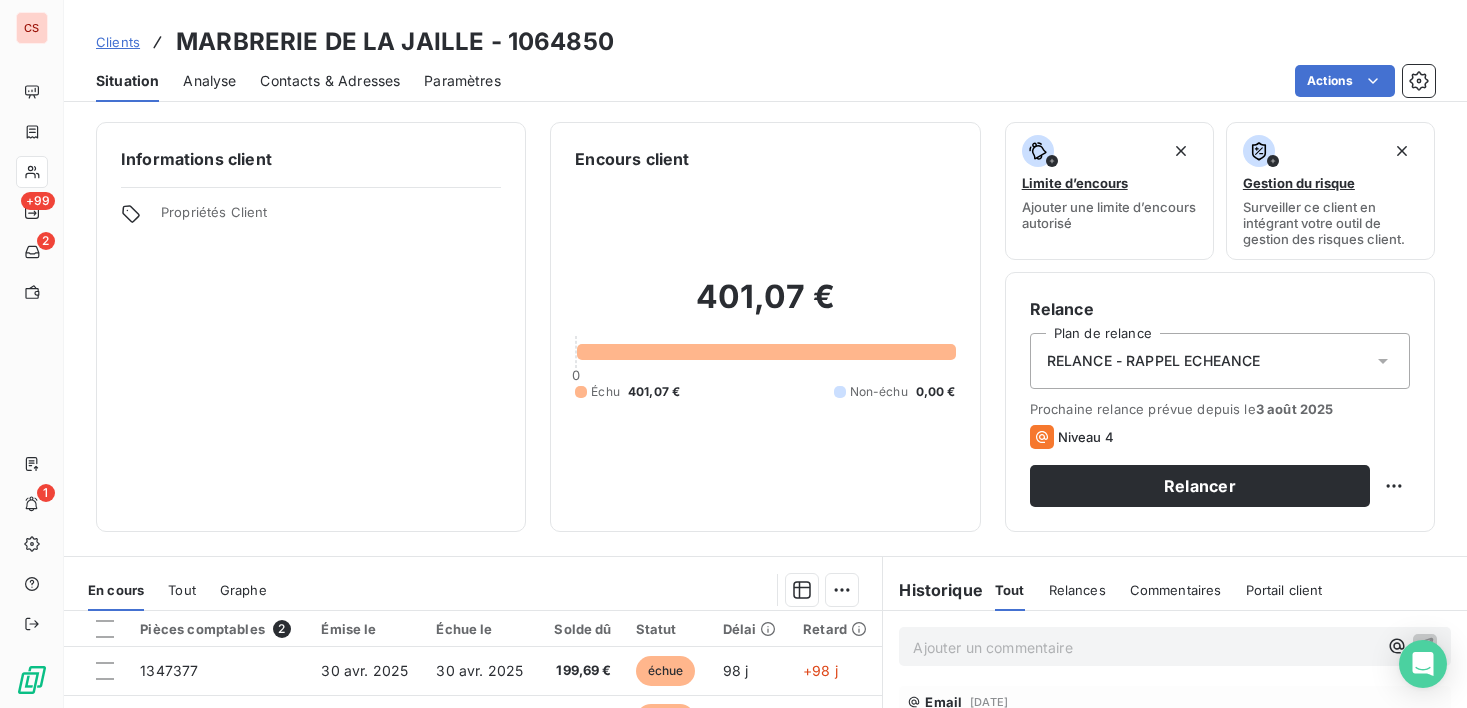 drag, startPoint x: 341, startPoint y: 78, endPoint x: 334, endPoint y: 86, distance: 10.630146 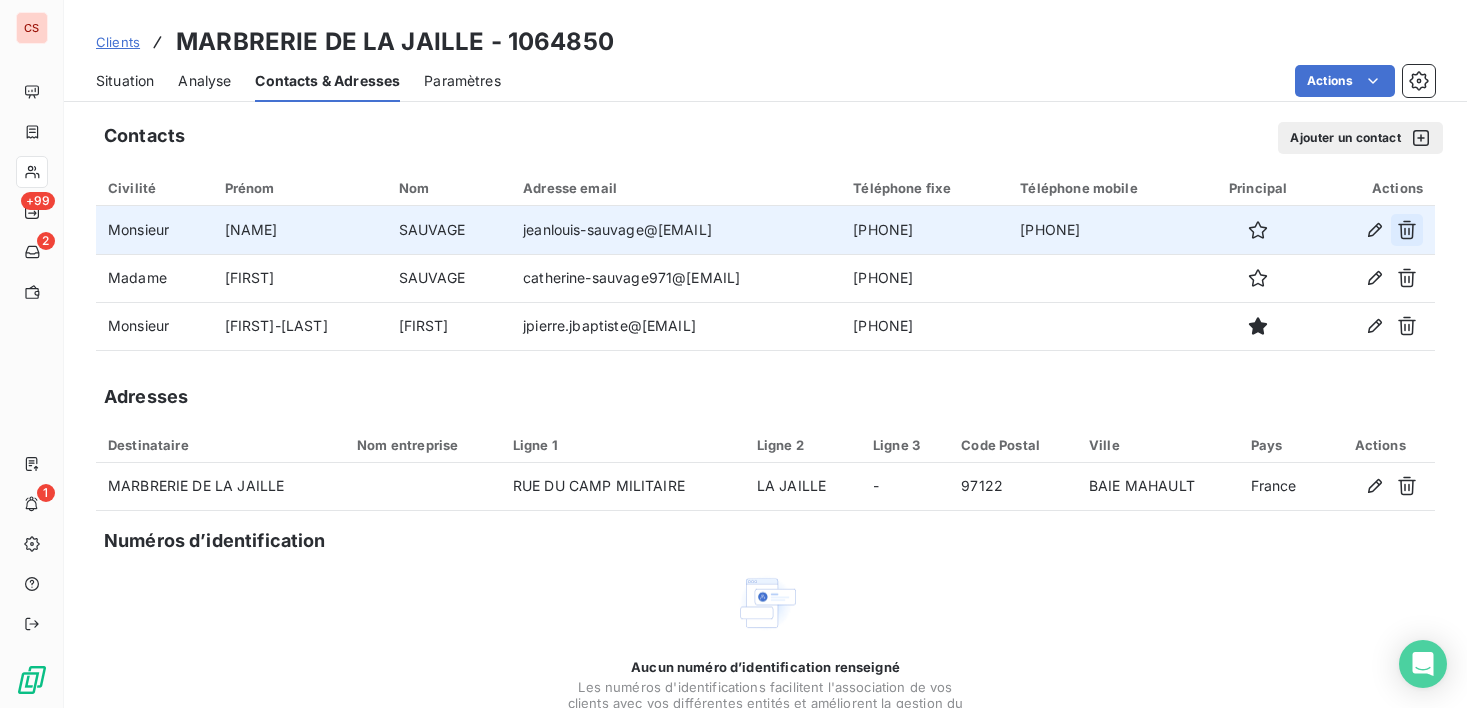 click 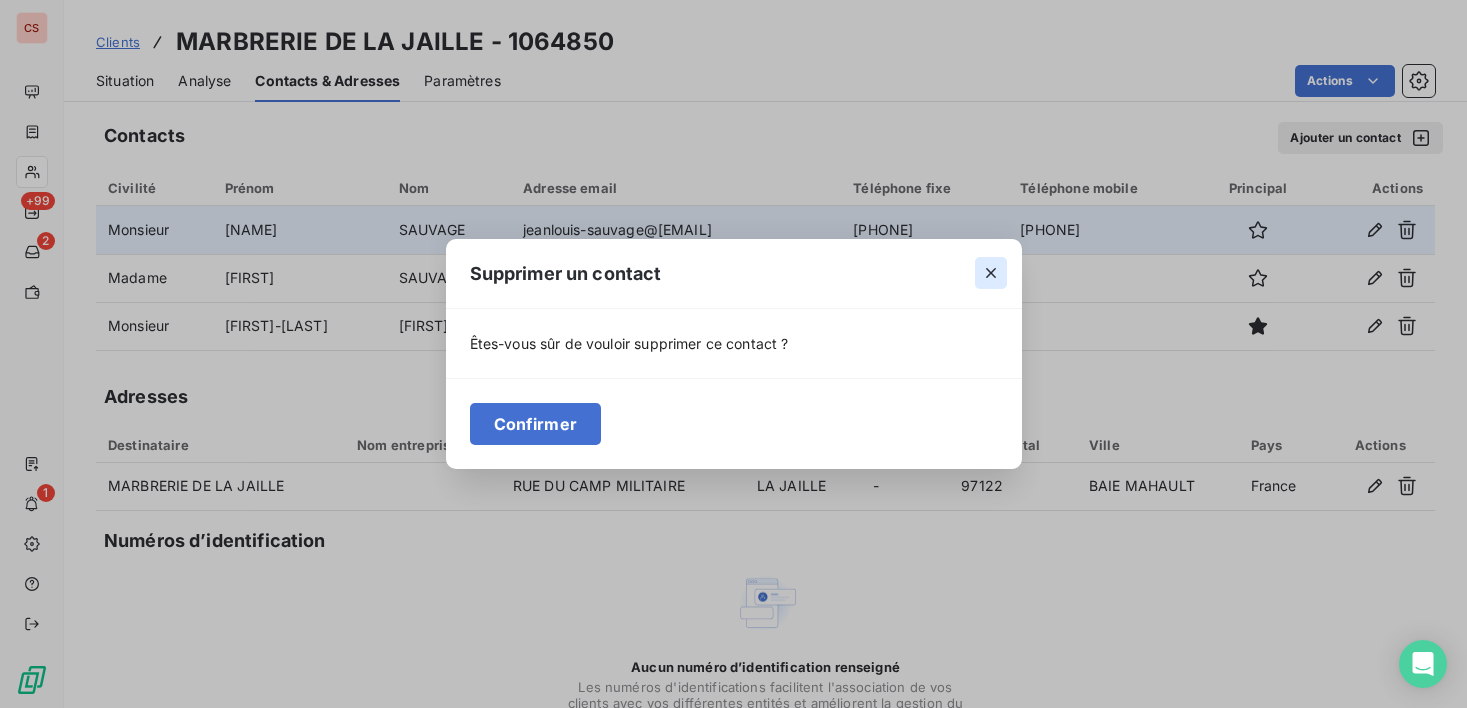 click 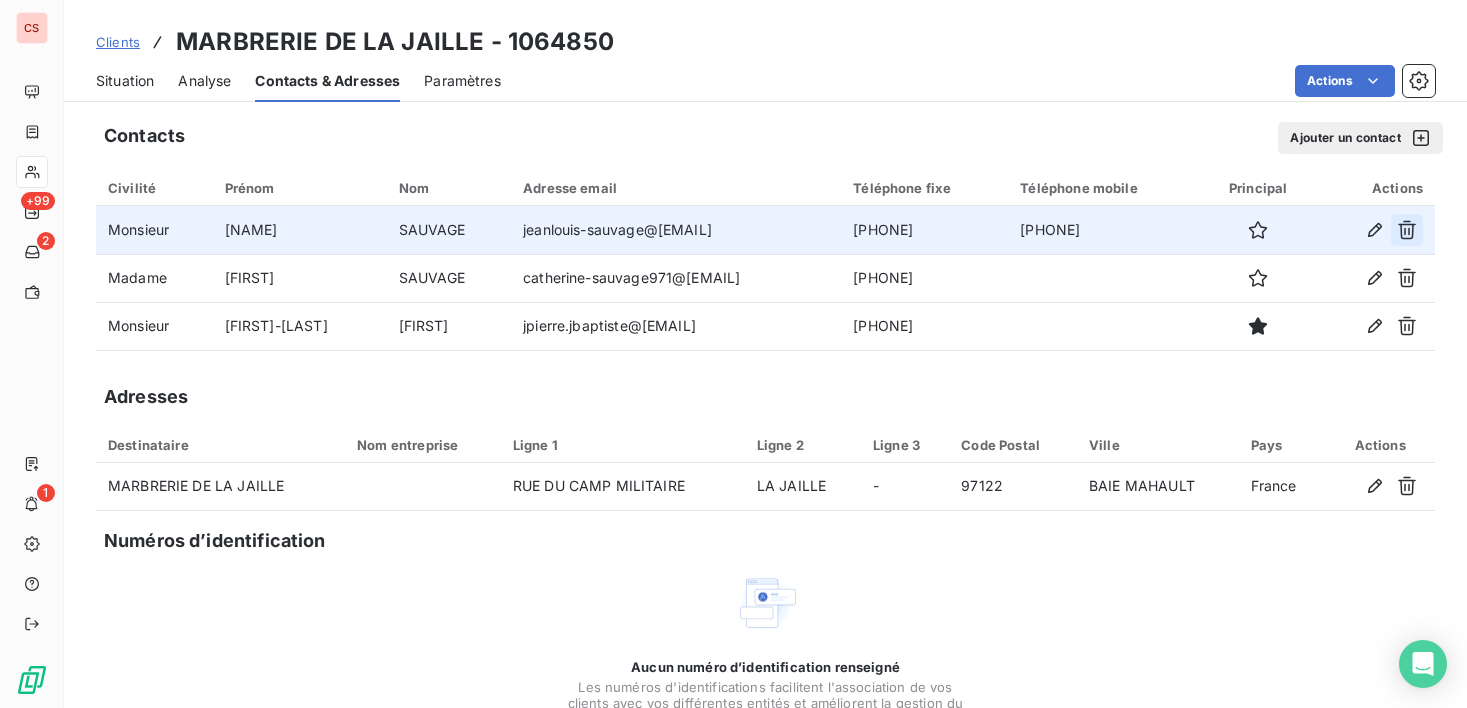 click 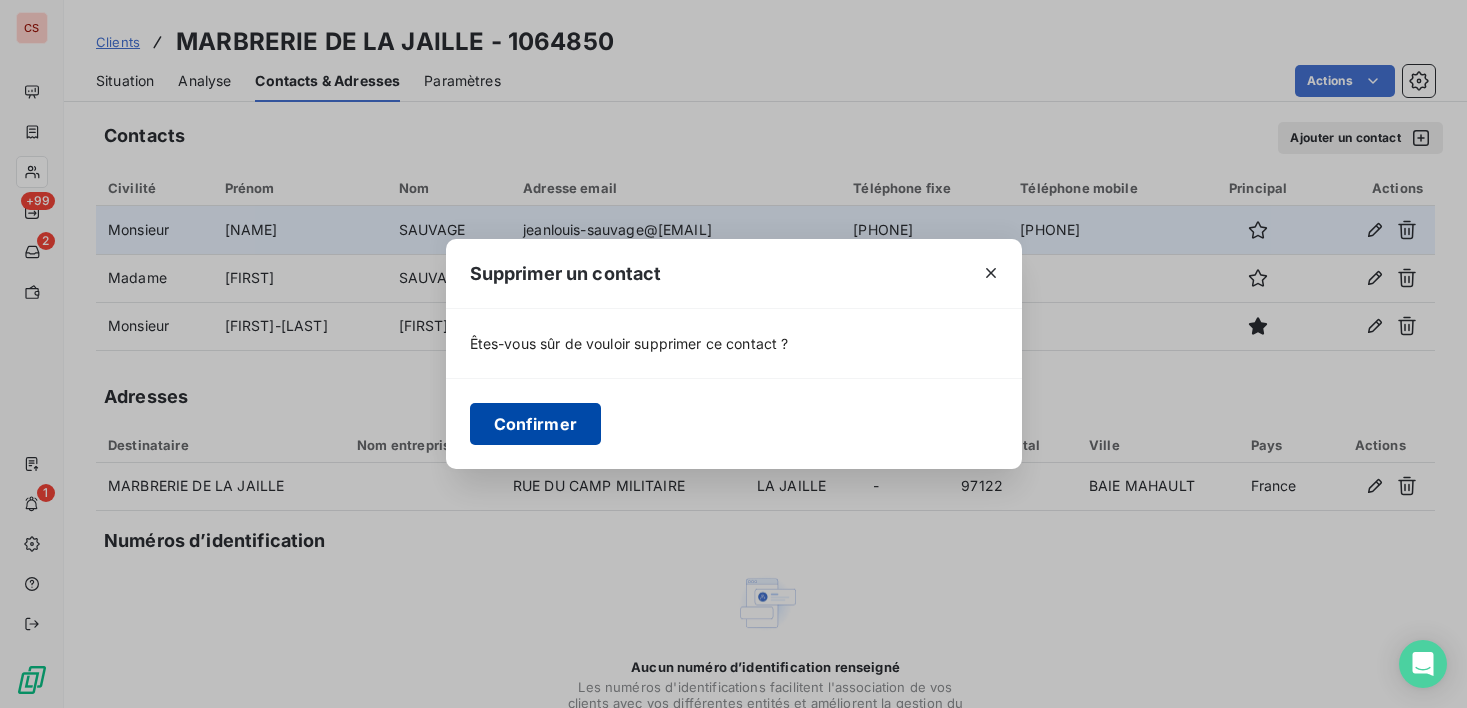 click on "Confirmer" at bounding box center (536, 424) 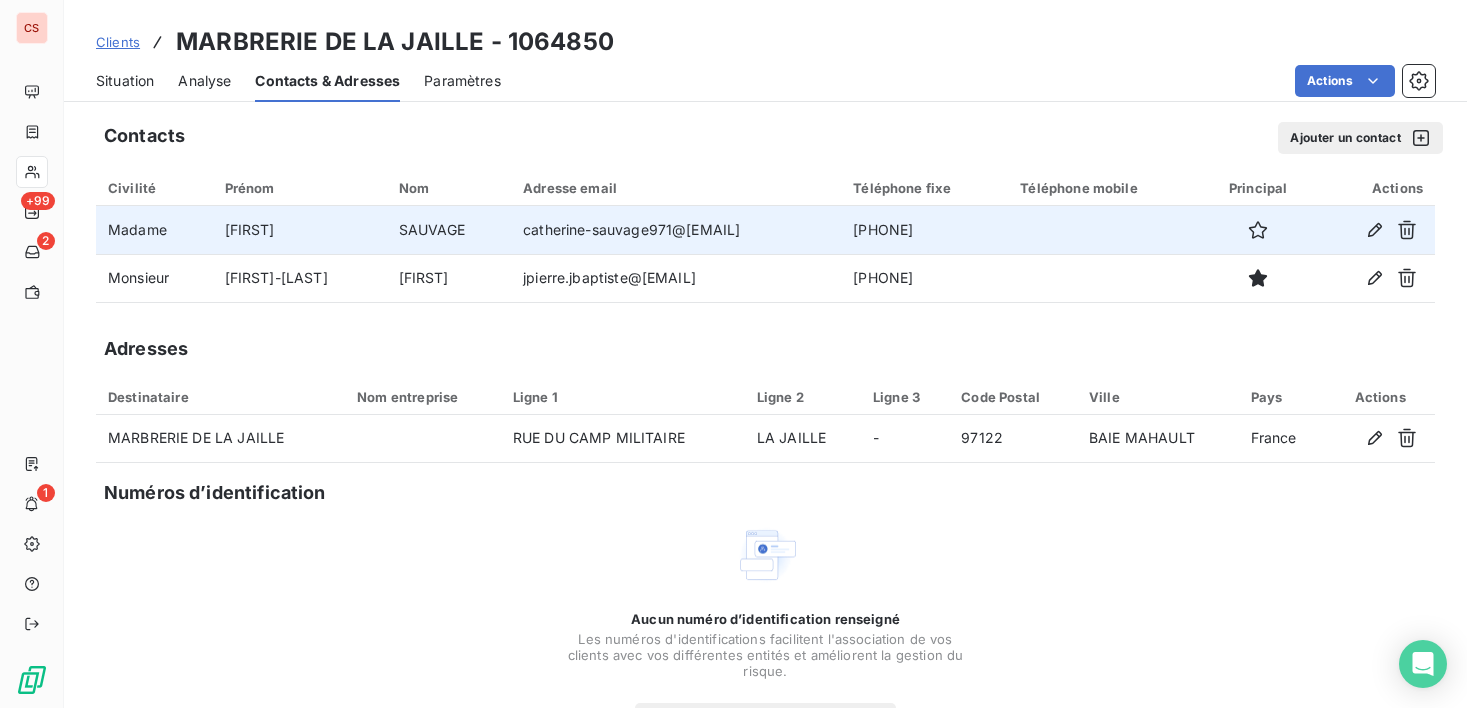 click on "Ajouter un contact" at bounding box center [1360, 138] 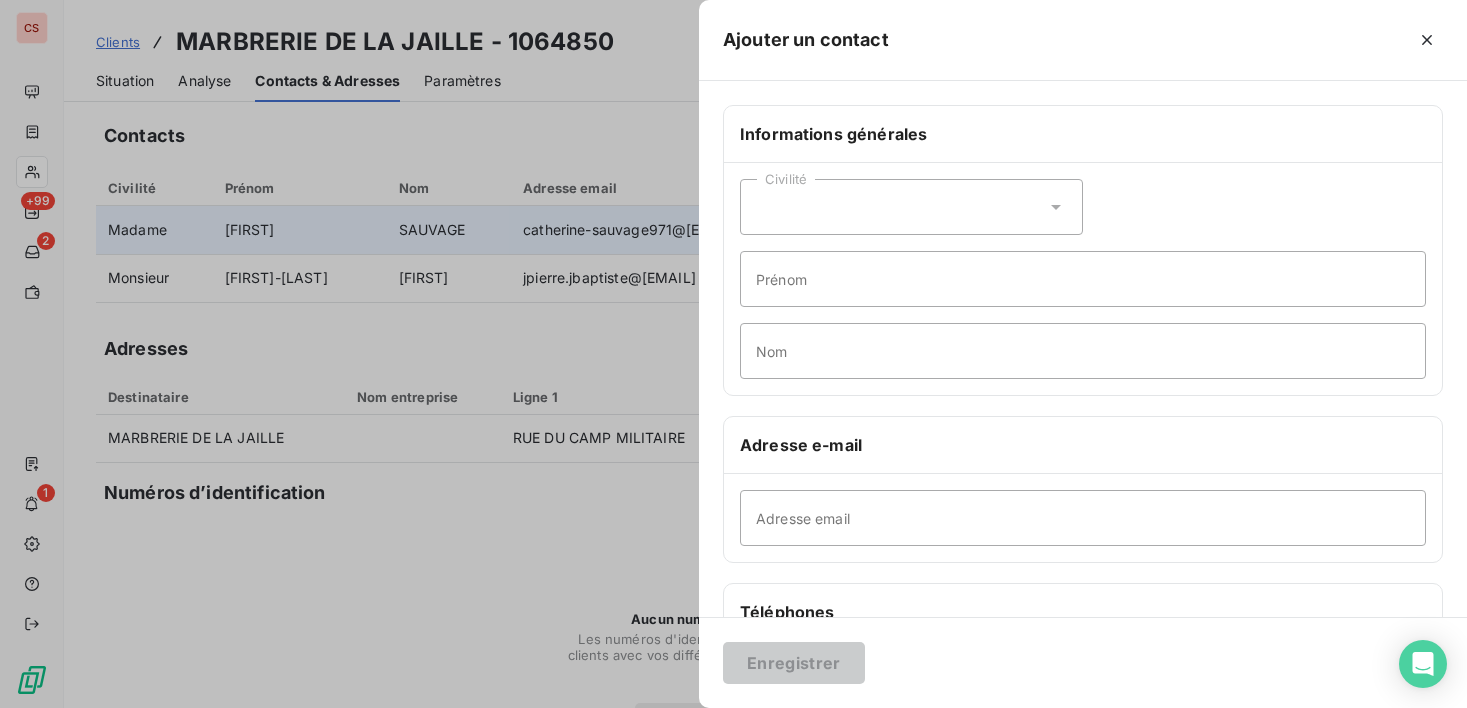click on "Civilité" at bounding box center [911, 207] 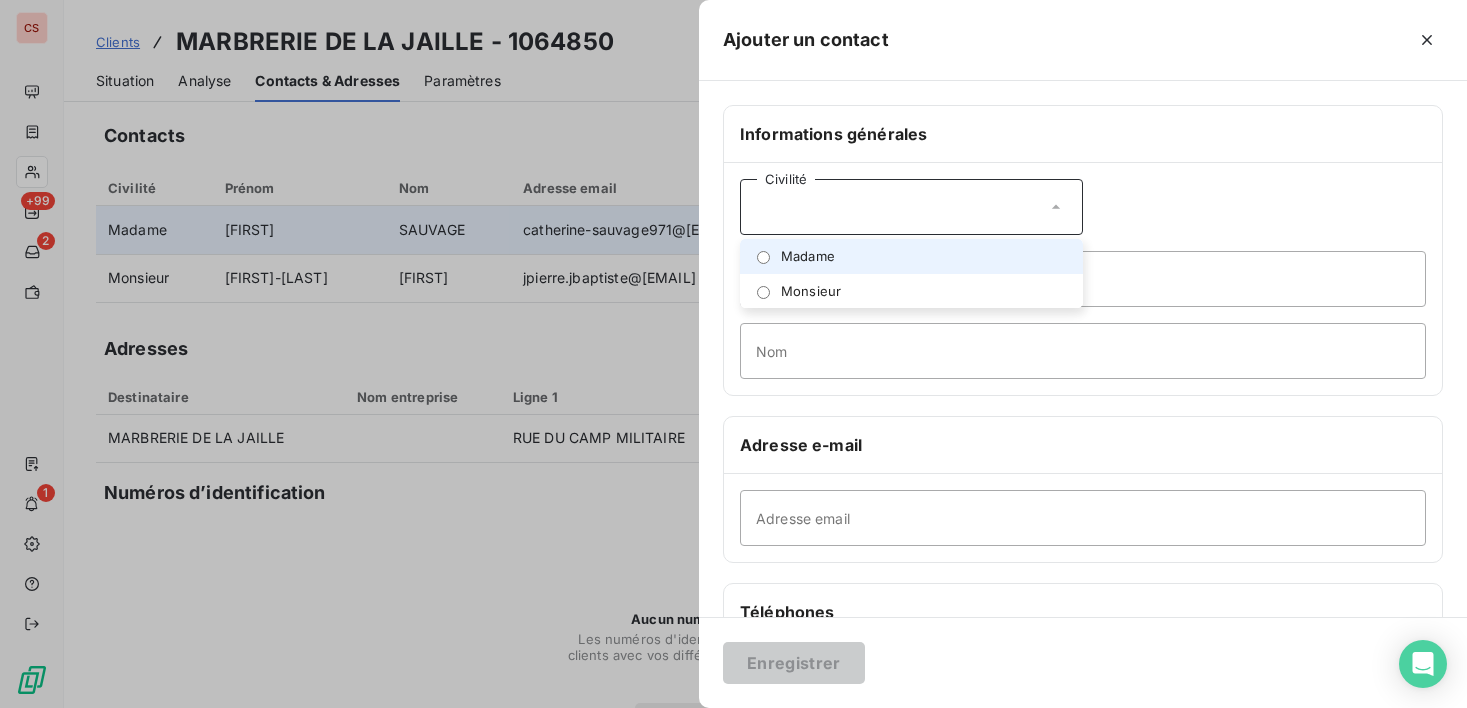 click on "Madame" at bounding box center (911, 256) 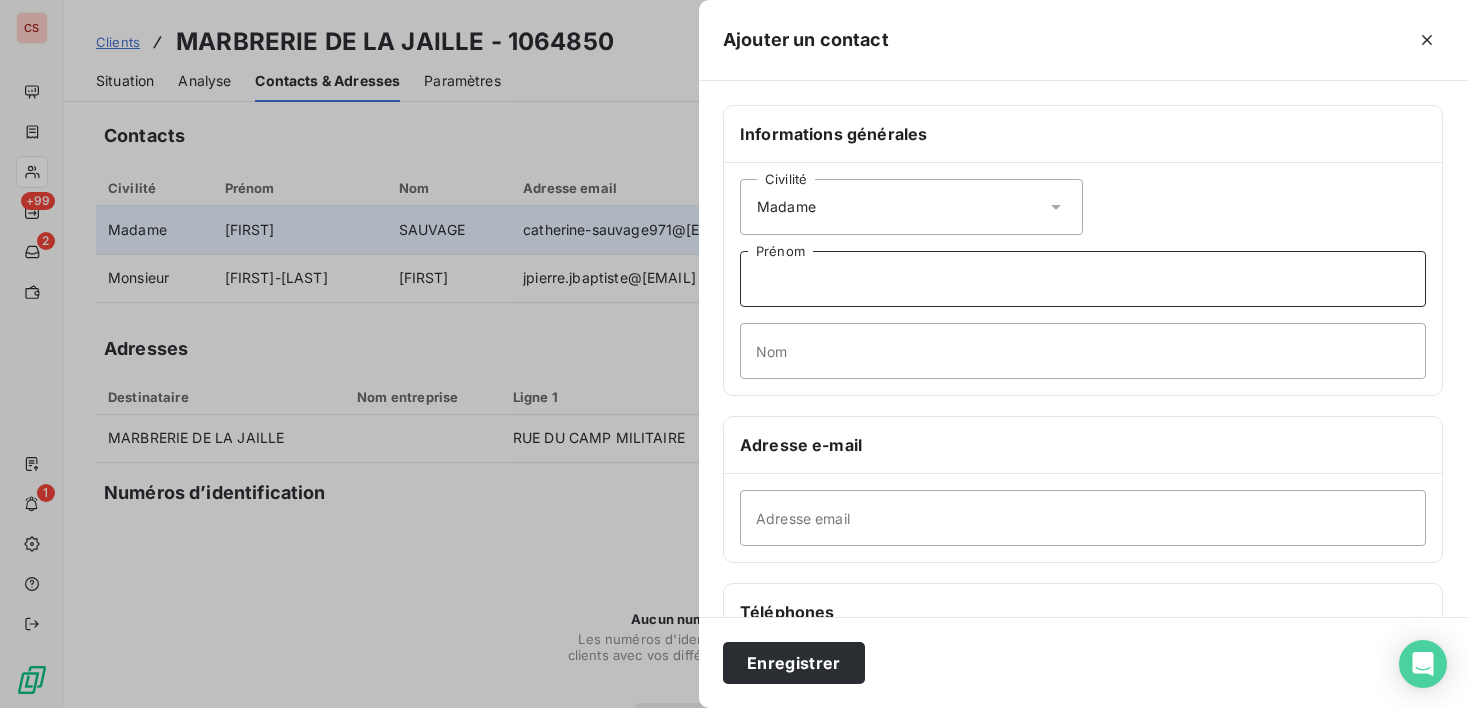 click on "Prénom" at bounding box center (1083, 279) 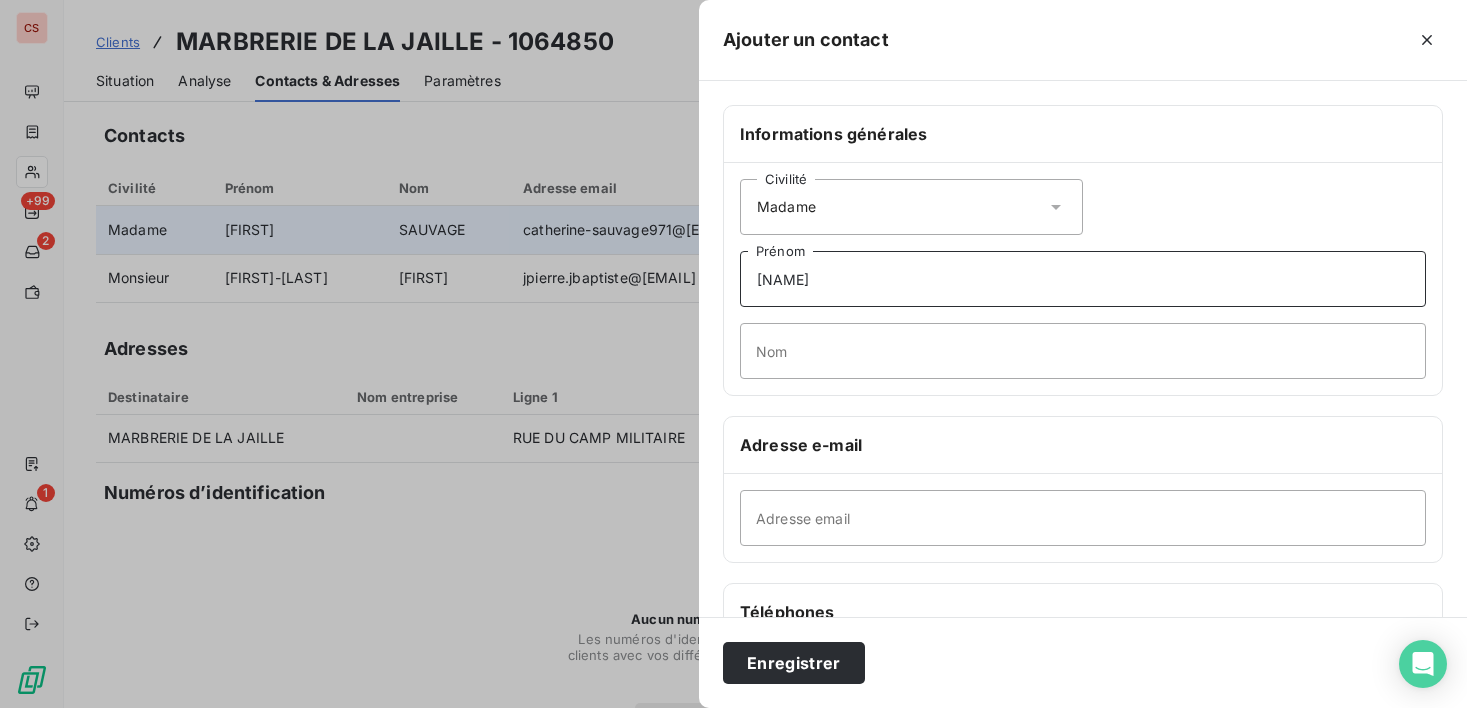 type on "[NAME]" 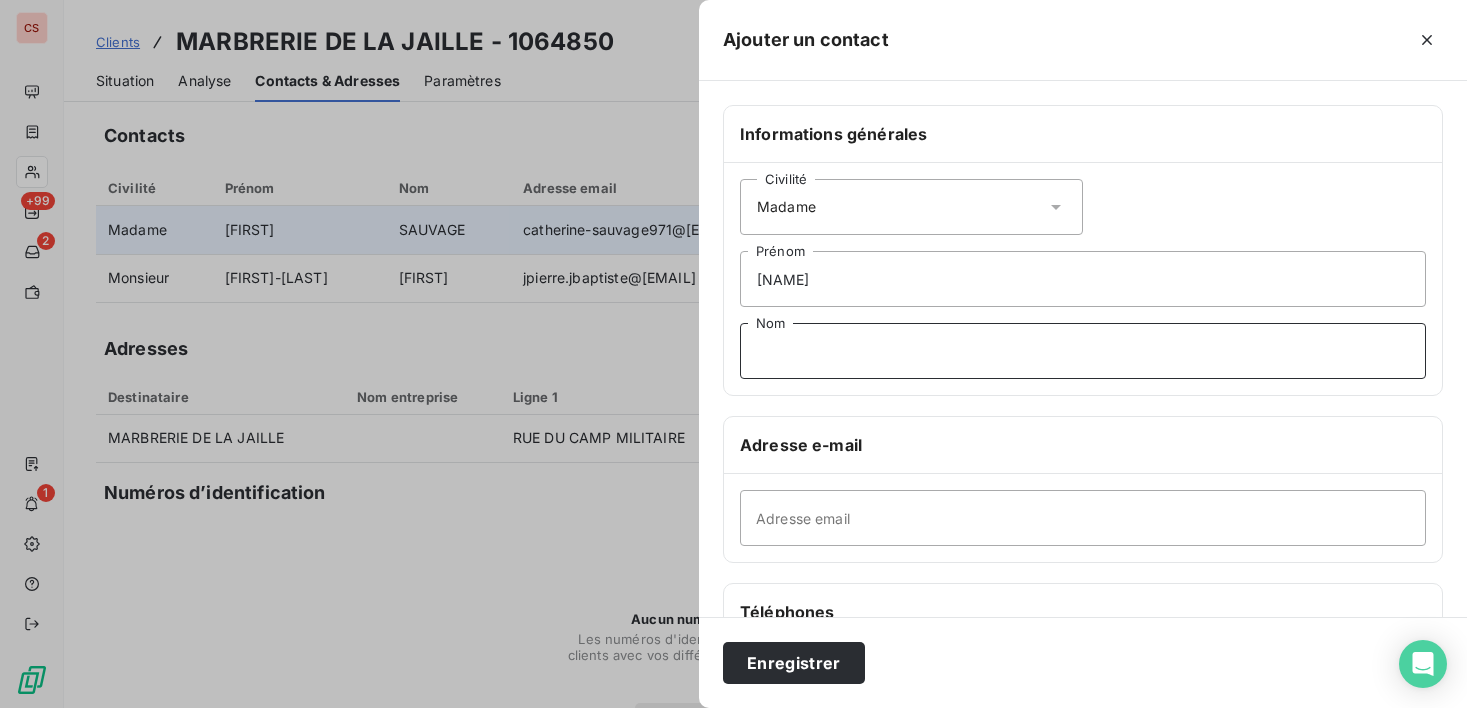 click on "Nom" at bounding box center [1083, 351] 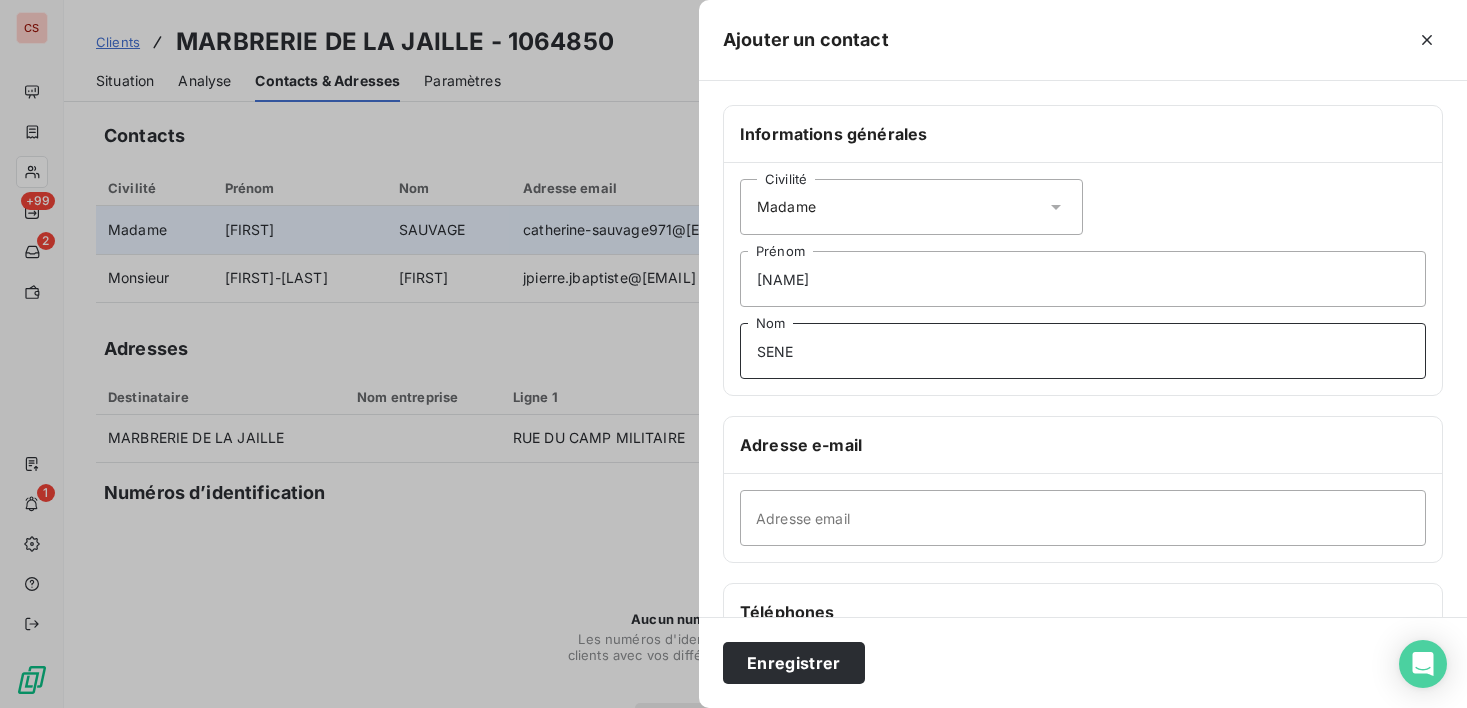 type on "SENE" 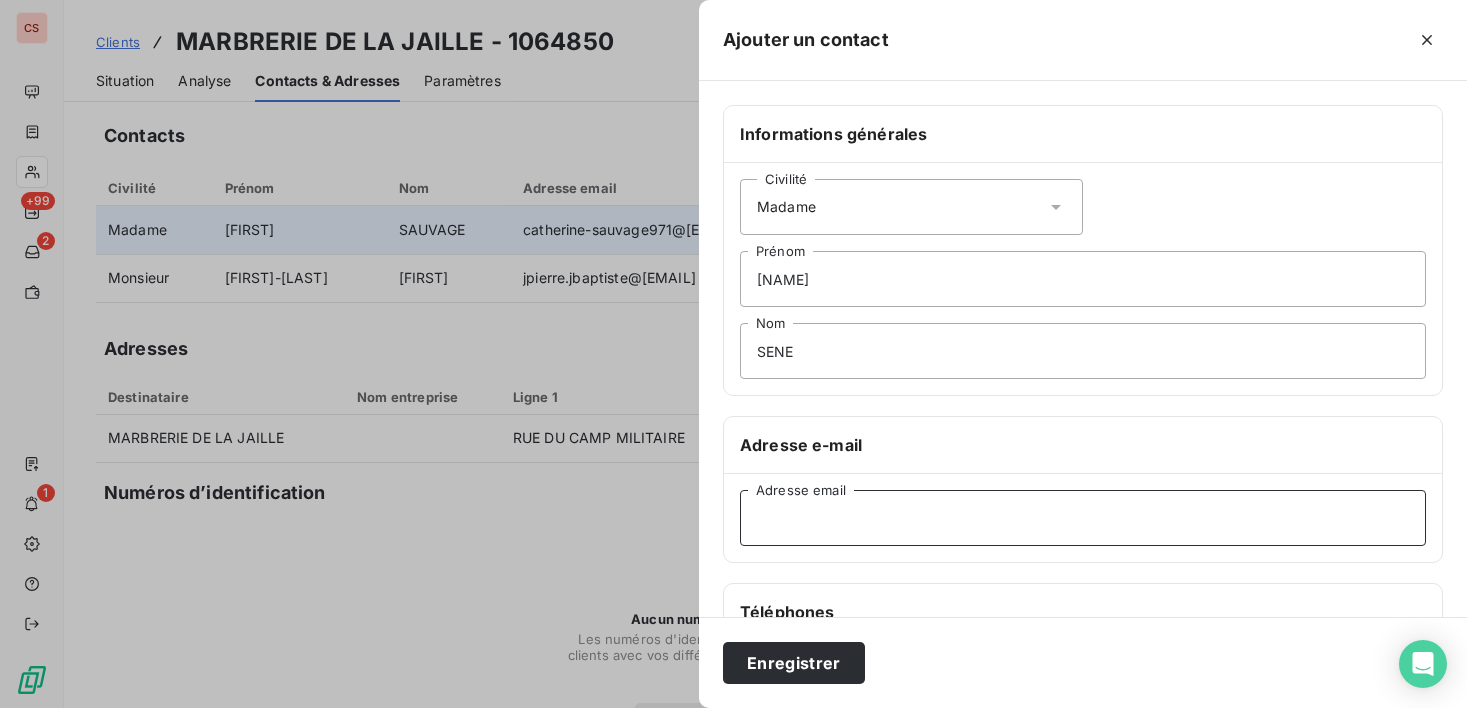 click on "Adresse email" at bounding box center [1083, 518] 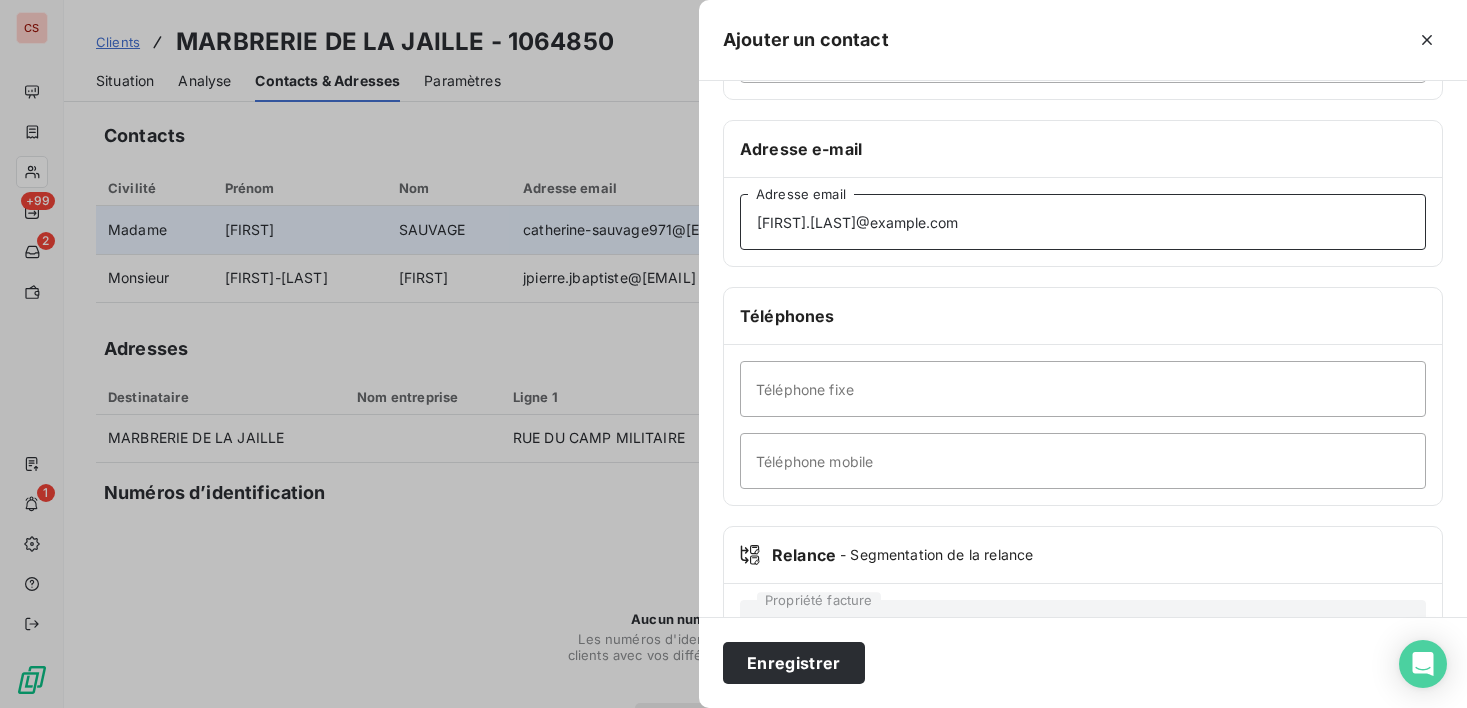 scroll, scrollTop: 303, scrollLeft: 0, axis: vertical 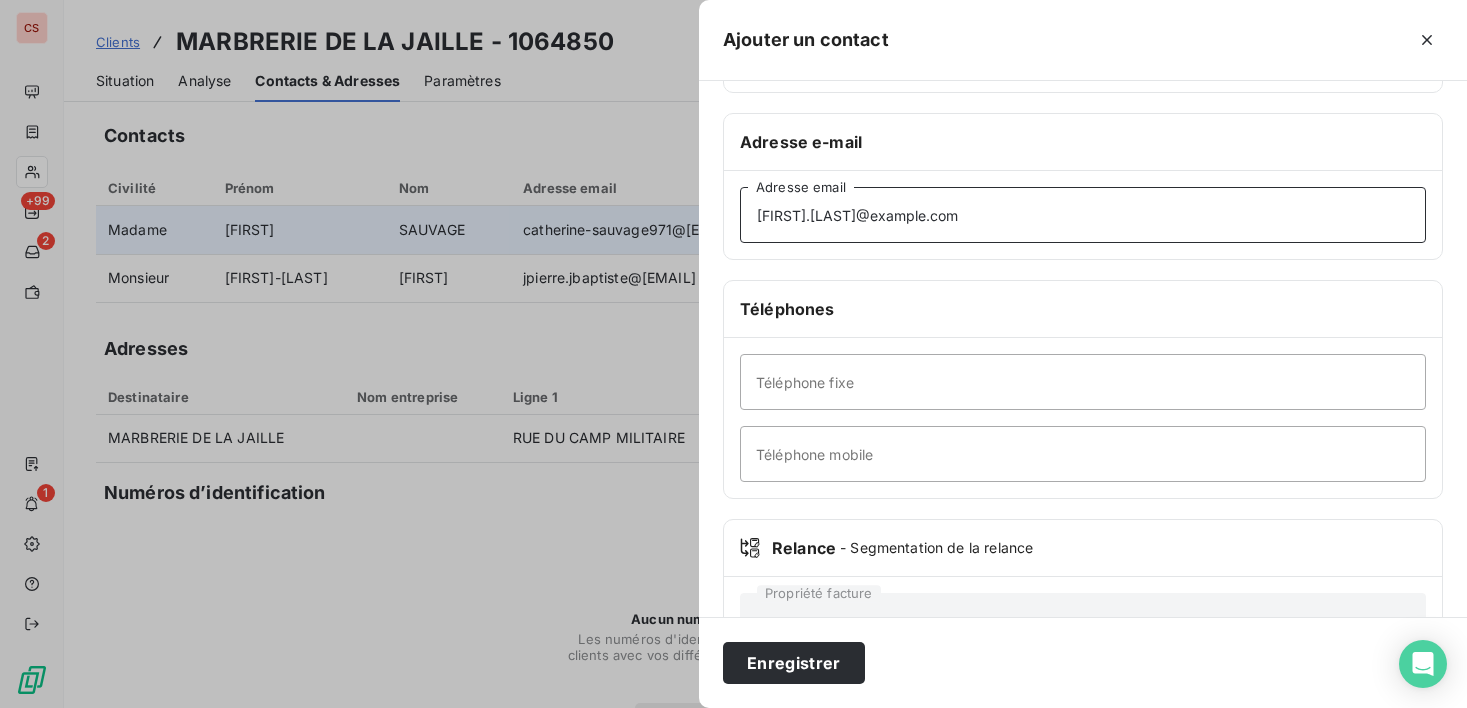 type on "[FIRST].[LAST]@example.com" 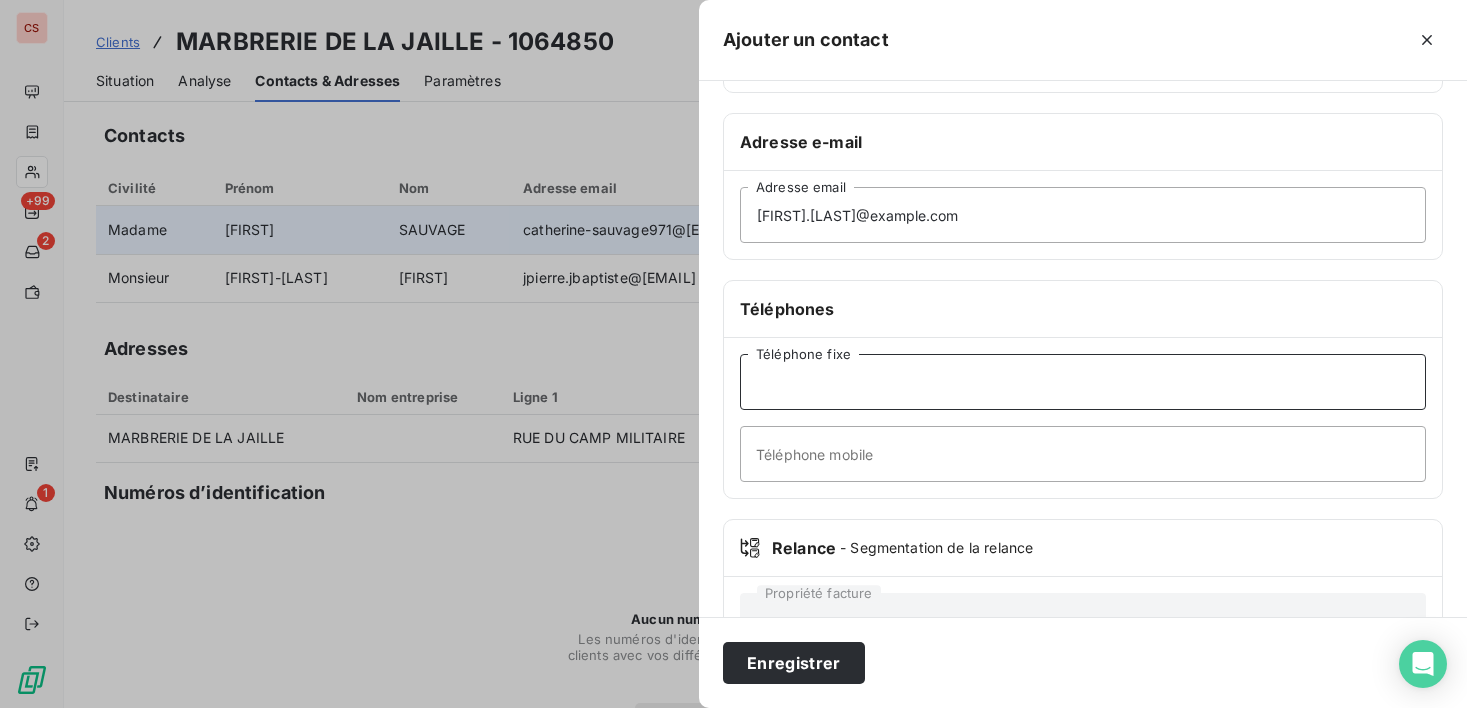 drag, startPoint x: 784, startPoint y: 396, endPoint x: 832, endPoint y: 399, distance: 48.09366 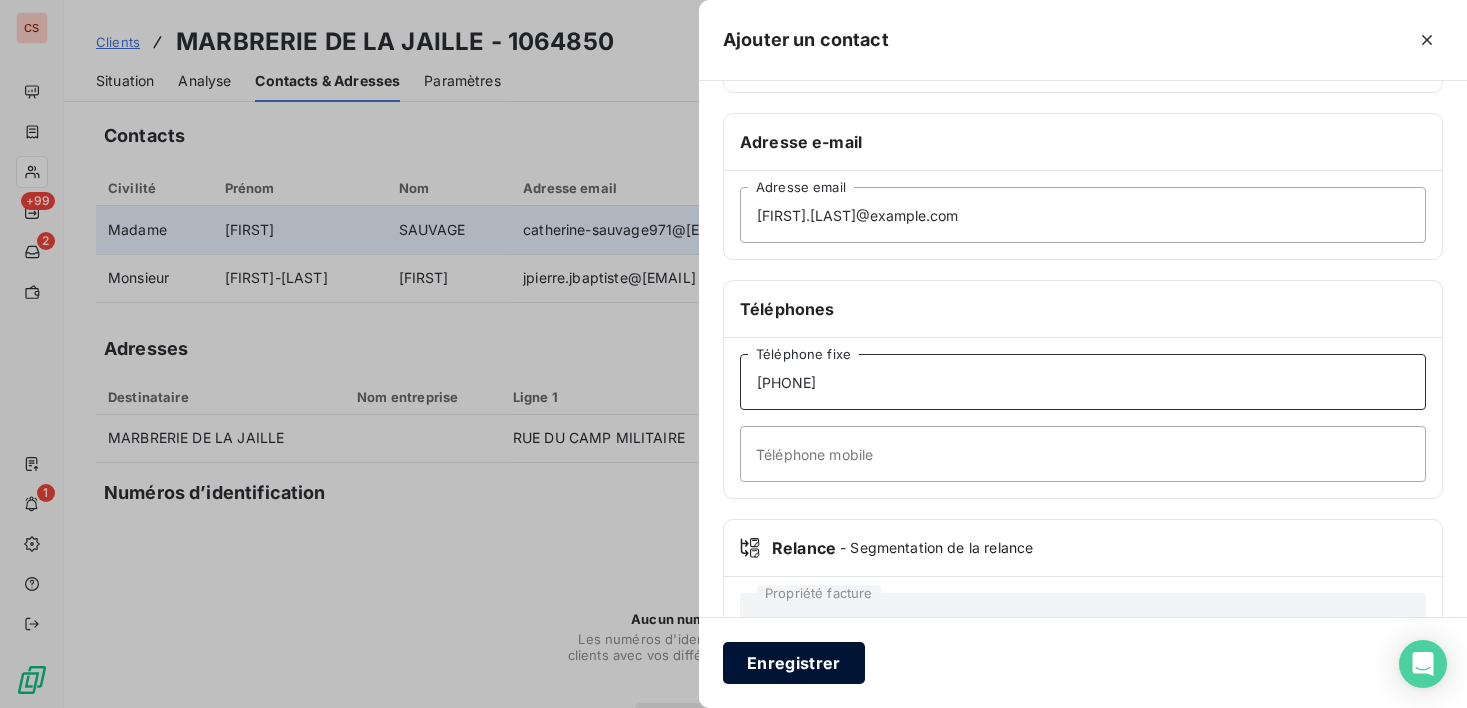 type on "[PHONE]" 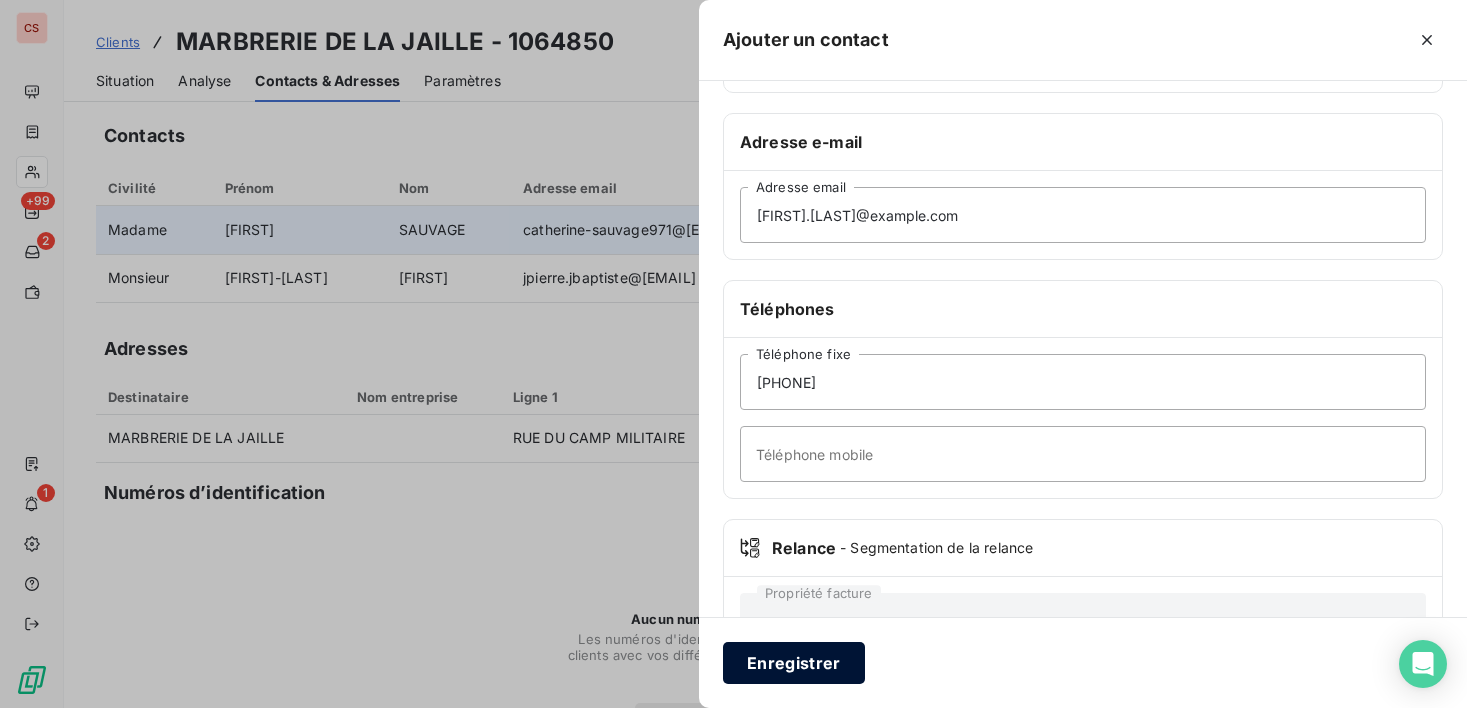 click on "Enregistrer" at bounding box center (794, 663) 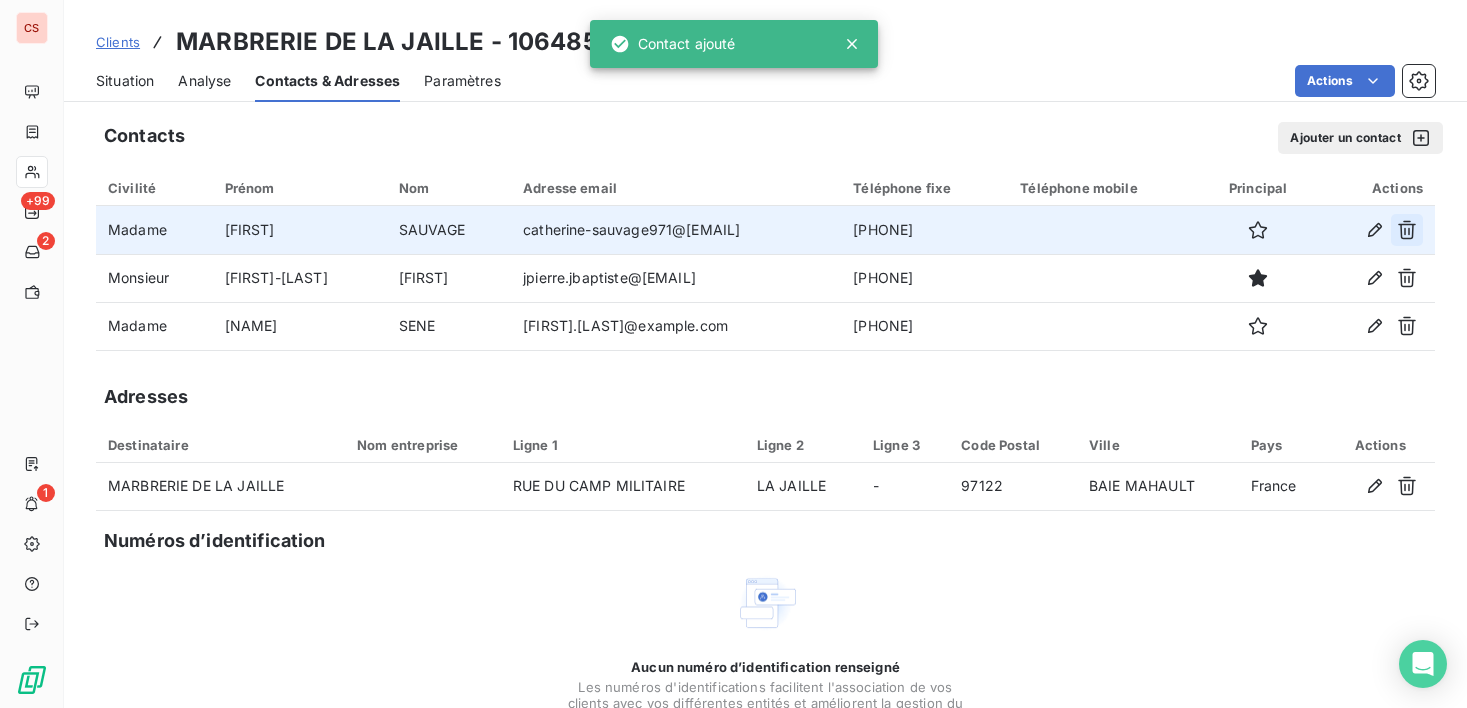 click 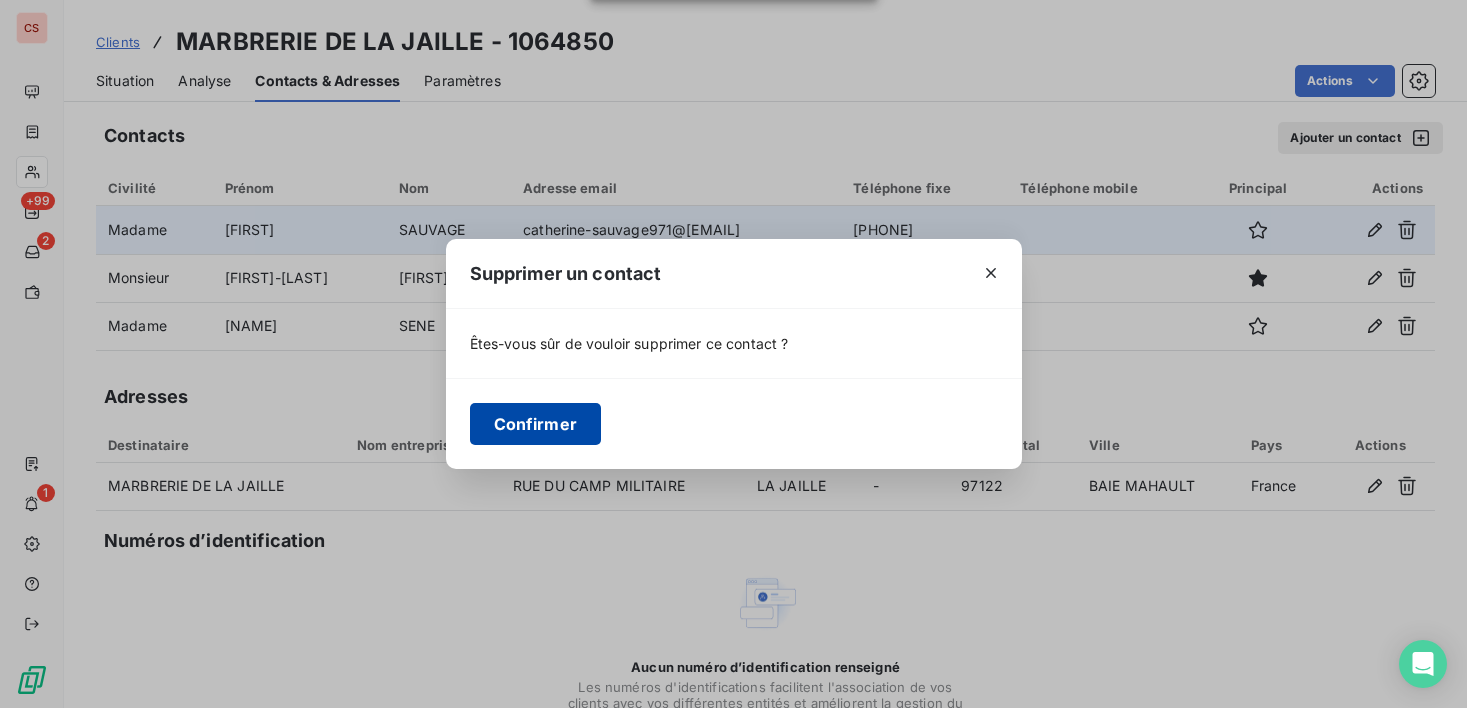 click on "Confirmer" at bounding box center (536, 424) 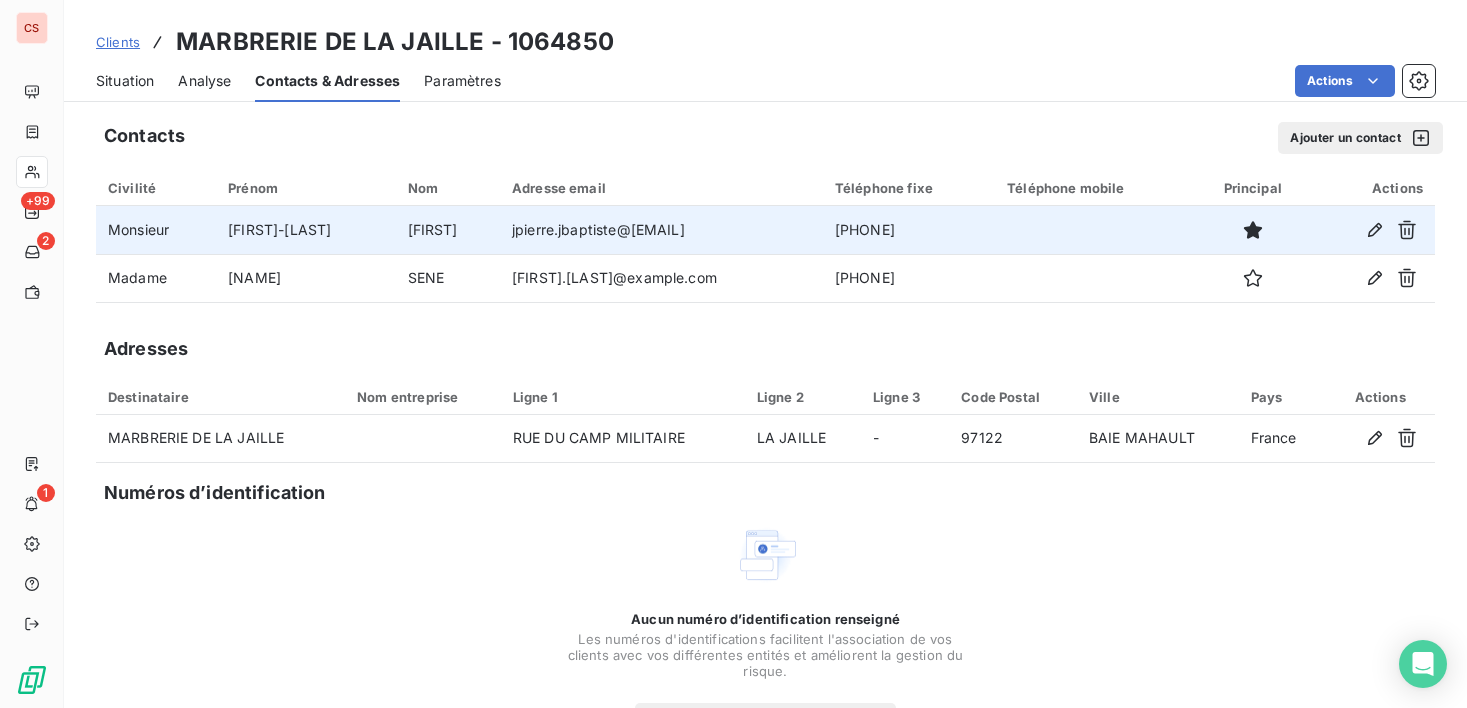 click on "Situation" at bounding box center [125, 81] 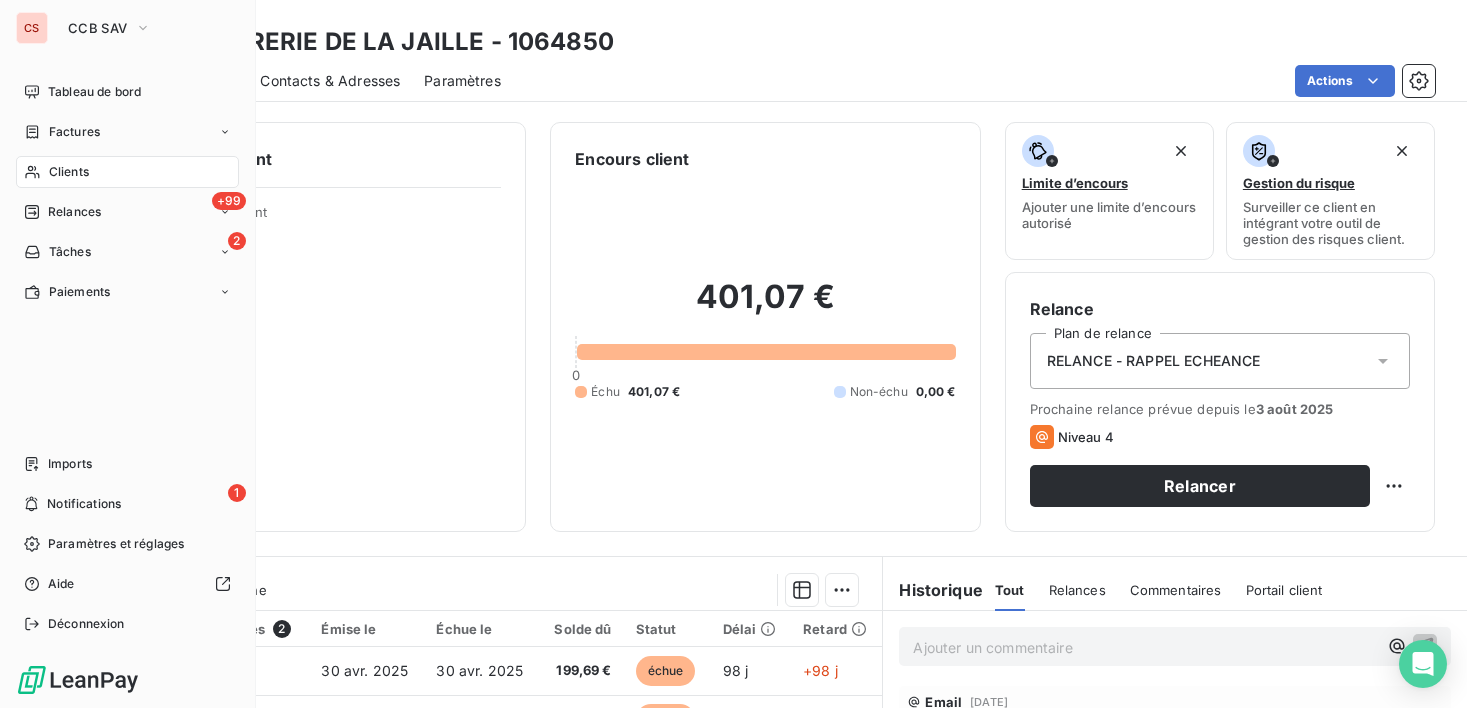 click on "Clients" at bounding box center (69, 172) 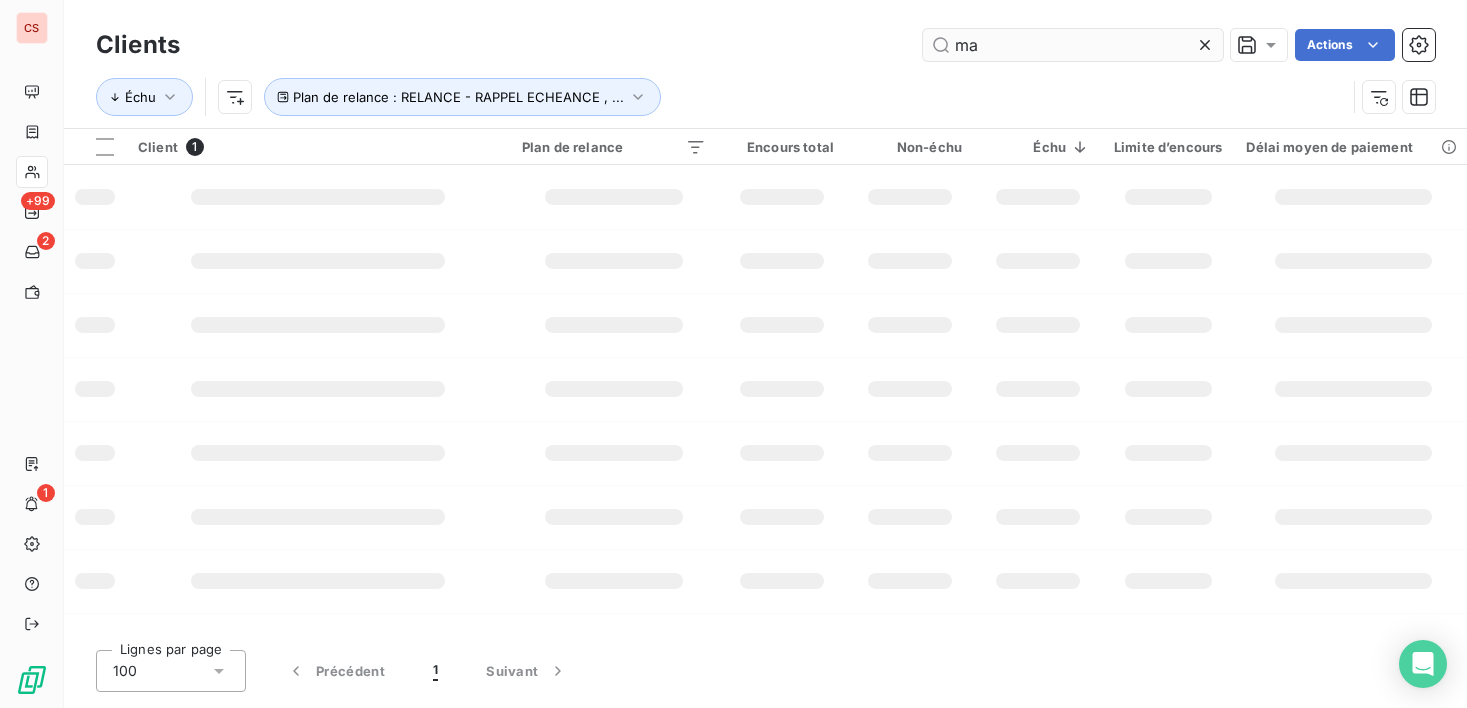type on "m" 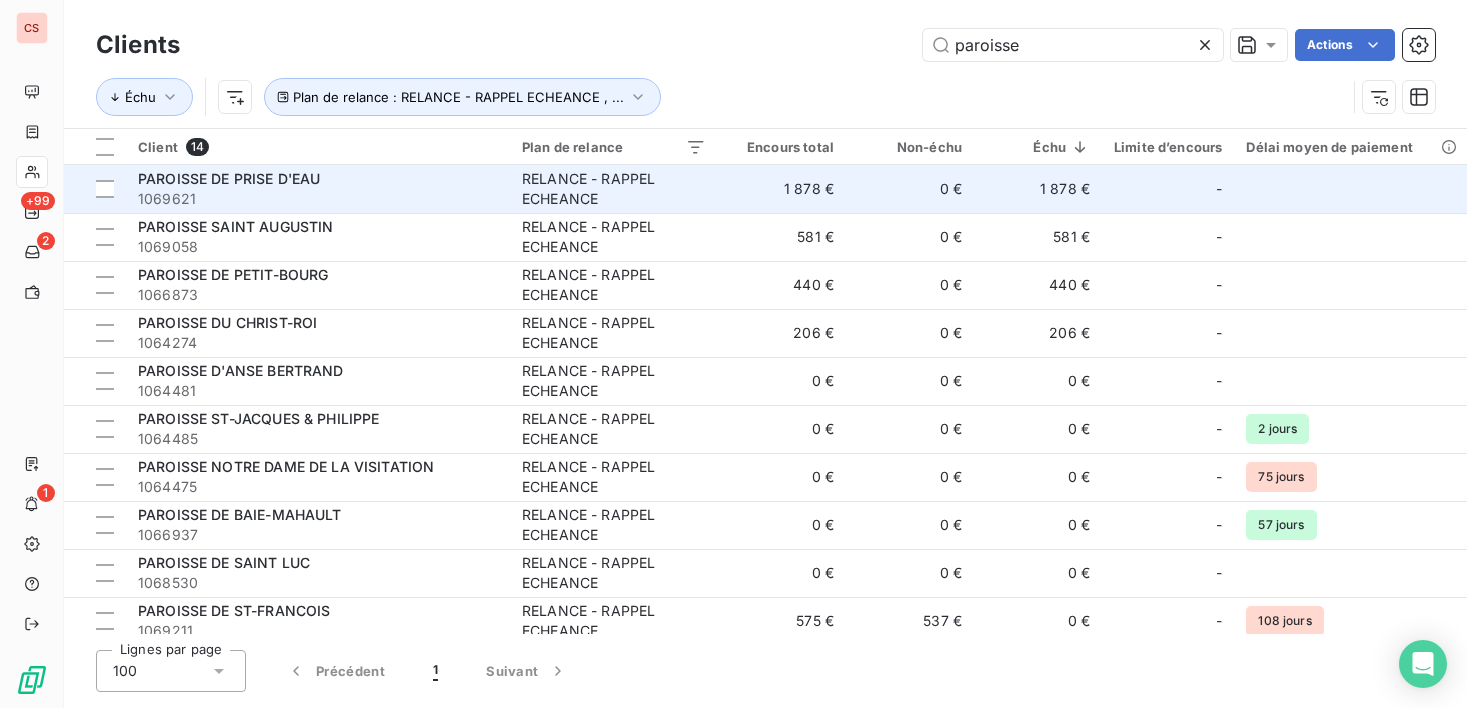 type on "paroisse" 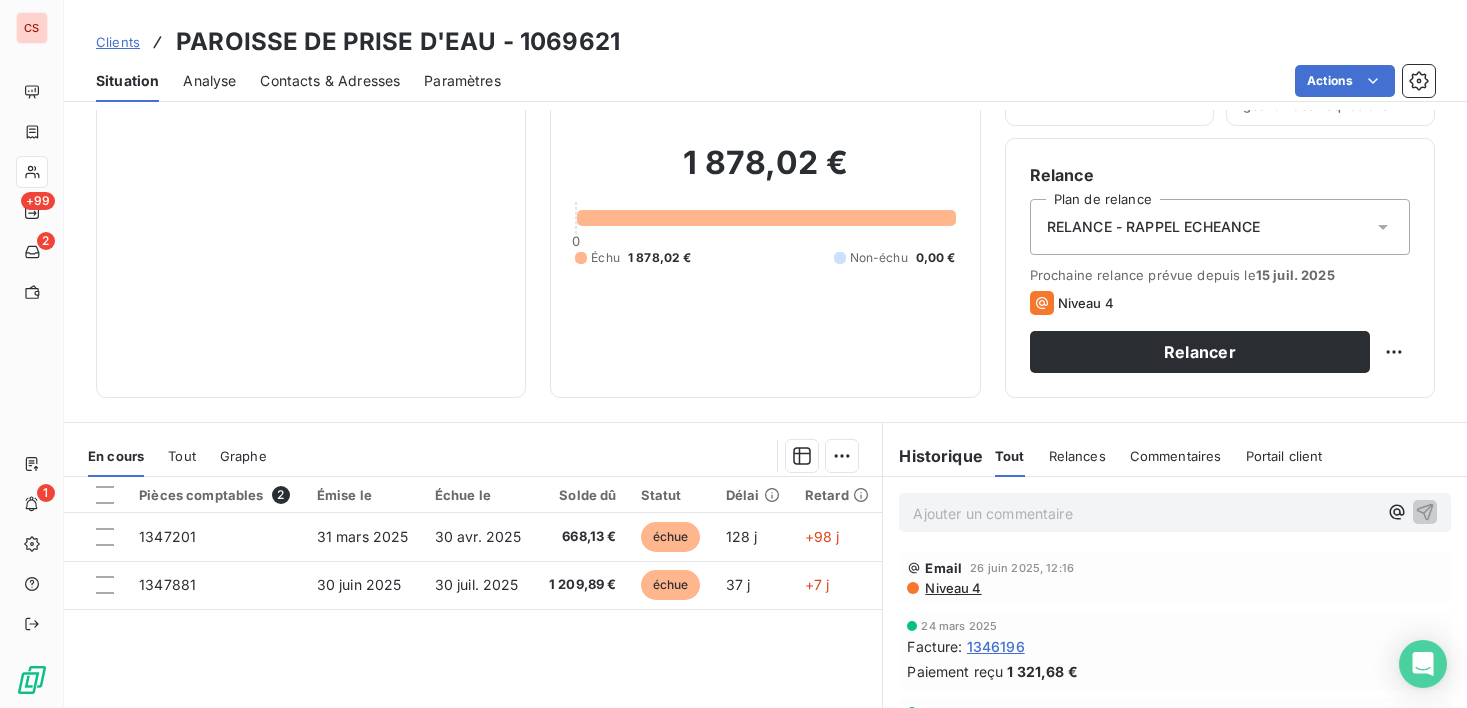 scroll, scrollTop: 165, scrollLeft: 0, axis: vertical 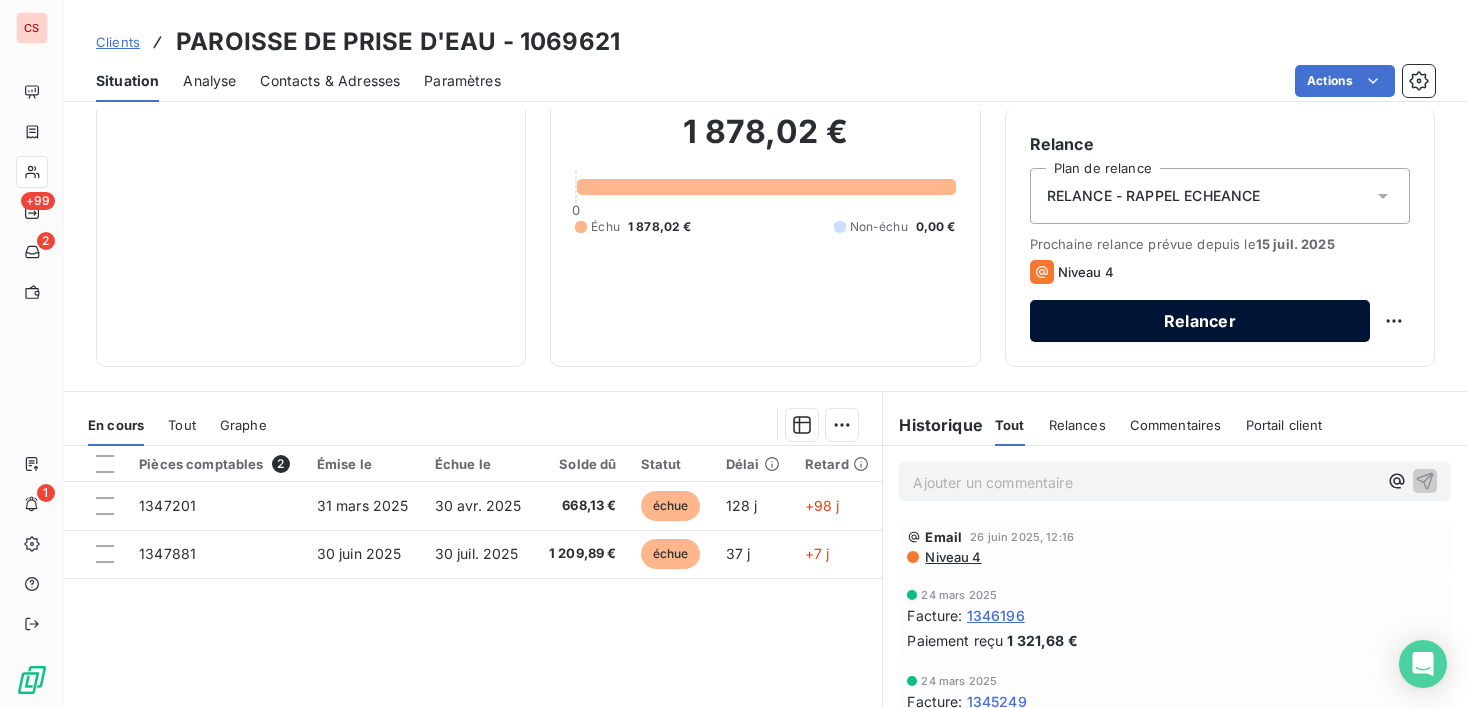 click on "Relancer" at bounding box center (1200, 321) 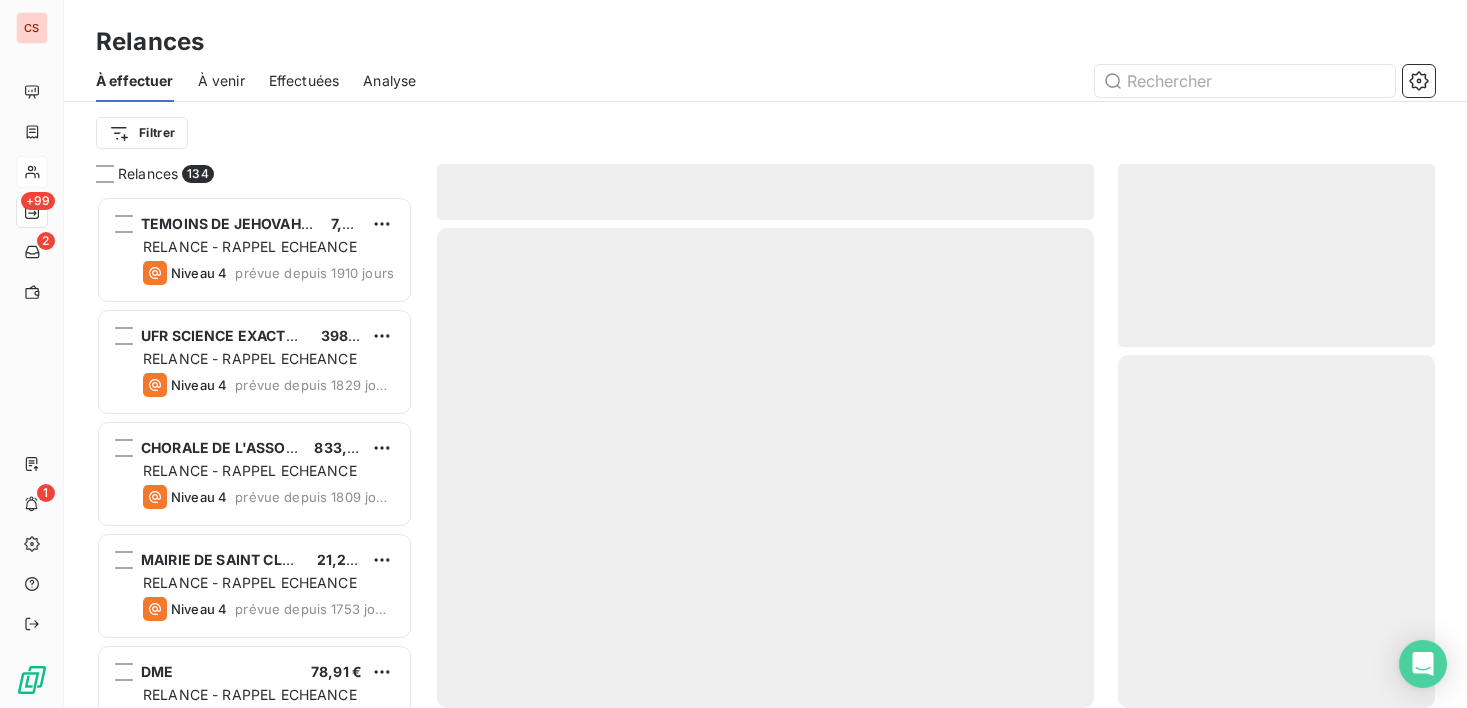 scroll, scrollTop: 16, scrollLeft: 16, axis: both 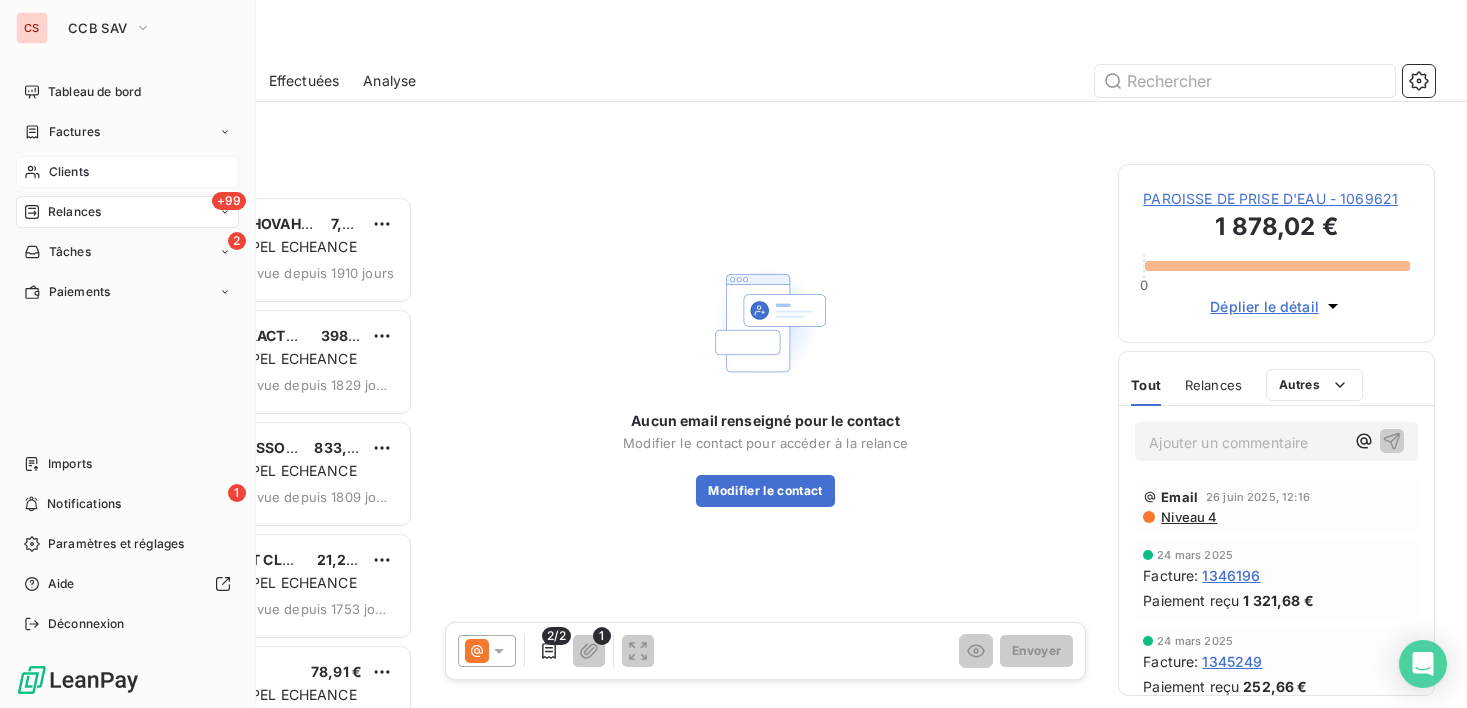 click on "Clients" at bounding box center [69, 172] 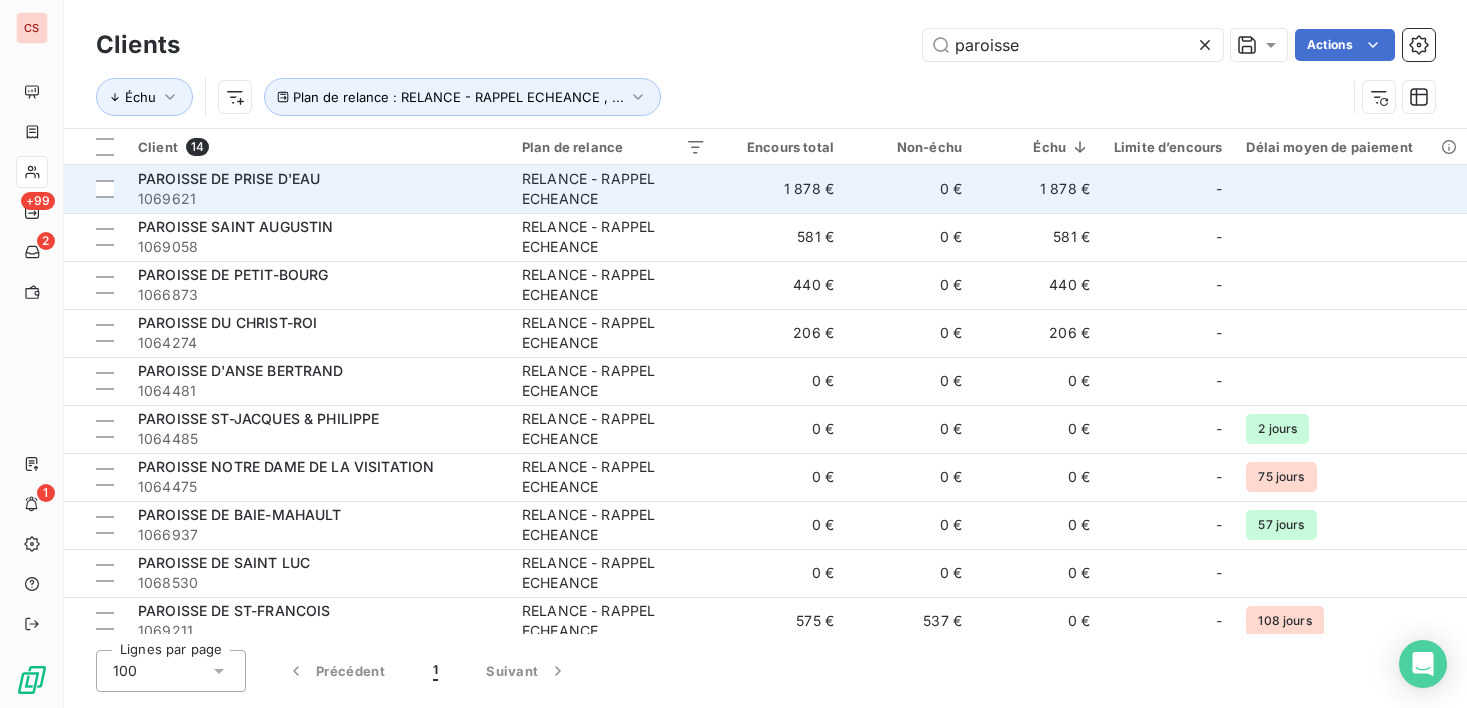 click on "RELANCE - RAPPEL ECHEANCE" at bounding box center (614, 189) 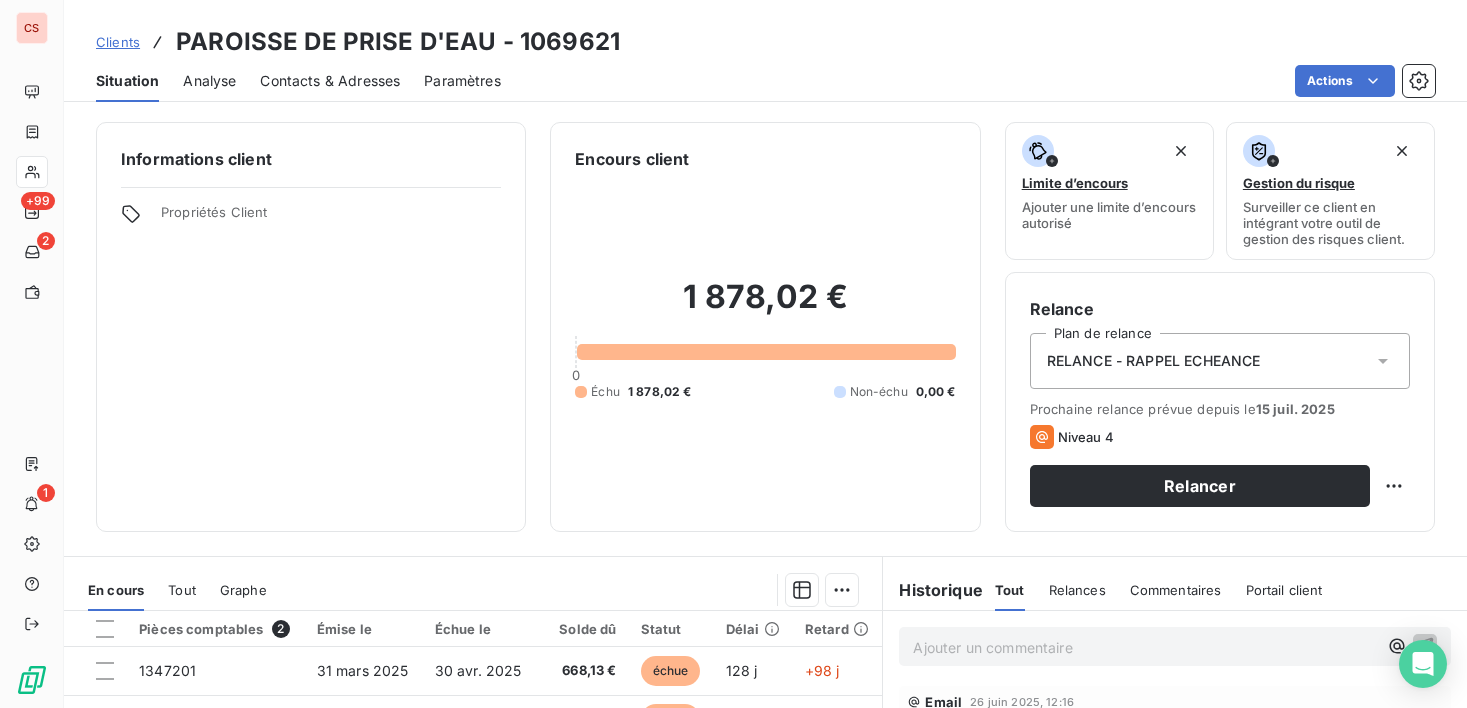 click on "Contacts & Adresses" at bounding box center [330, 81] 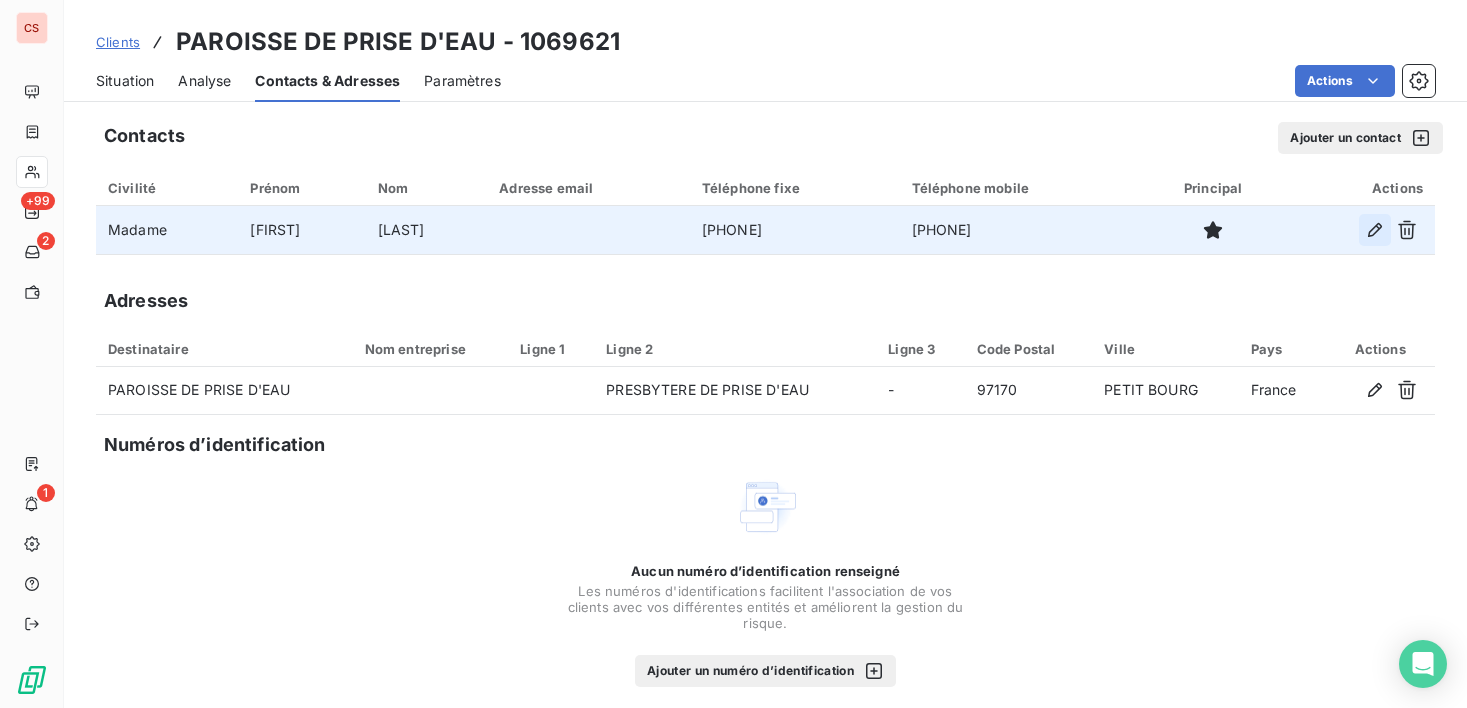 click 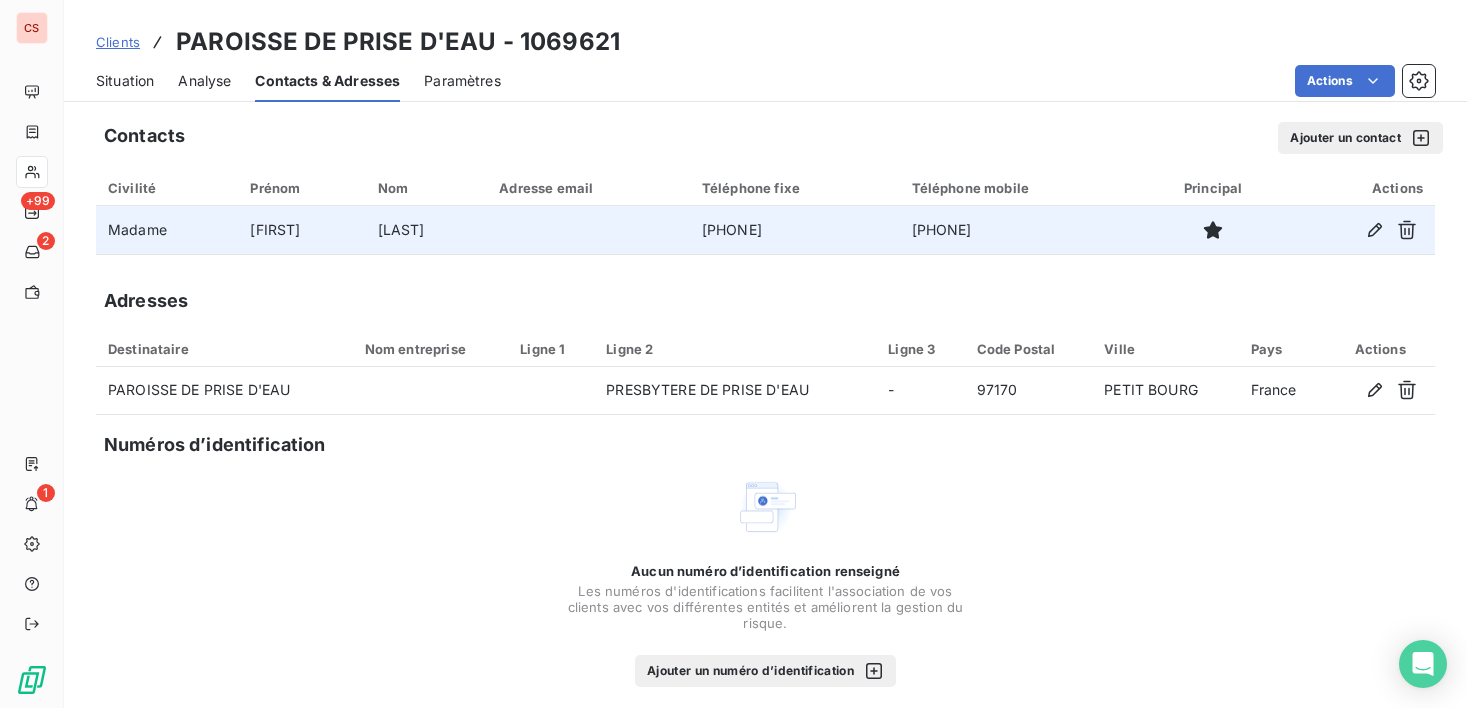 type on "[FIRST]" 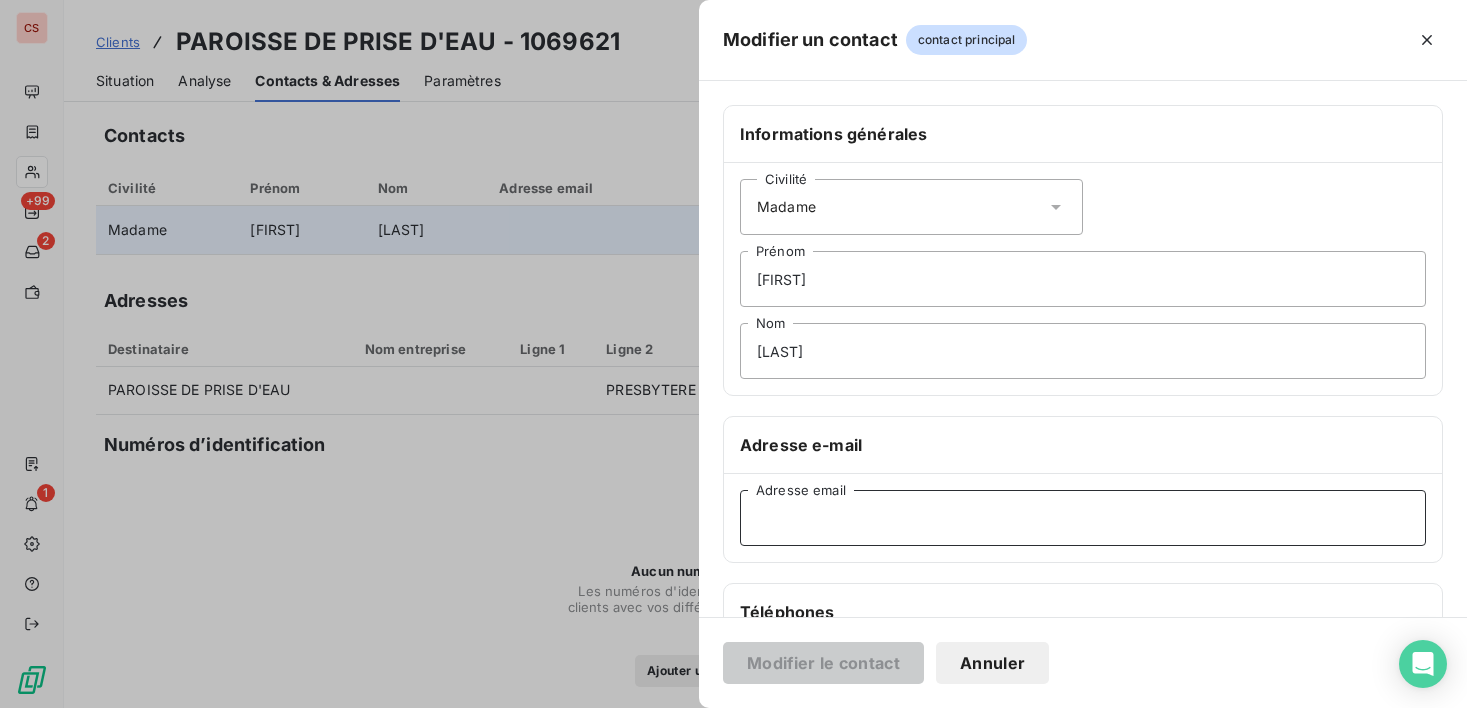 click on "Adresse email" at bounding box center (1083, 518) 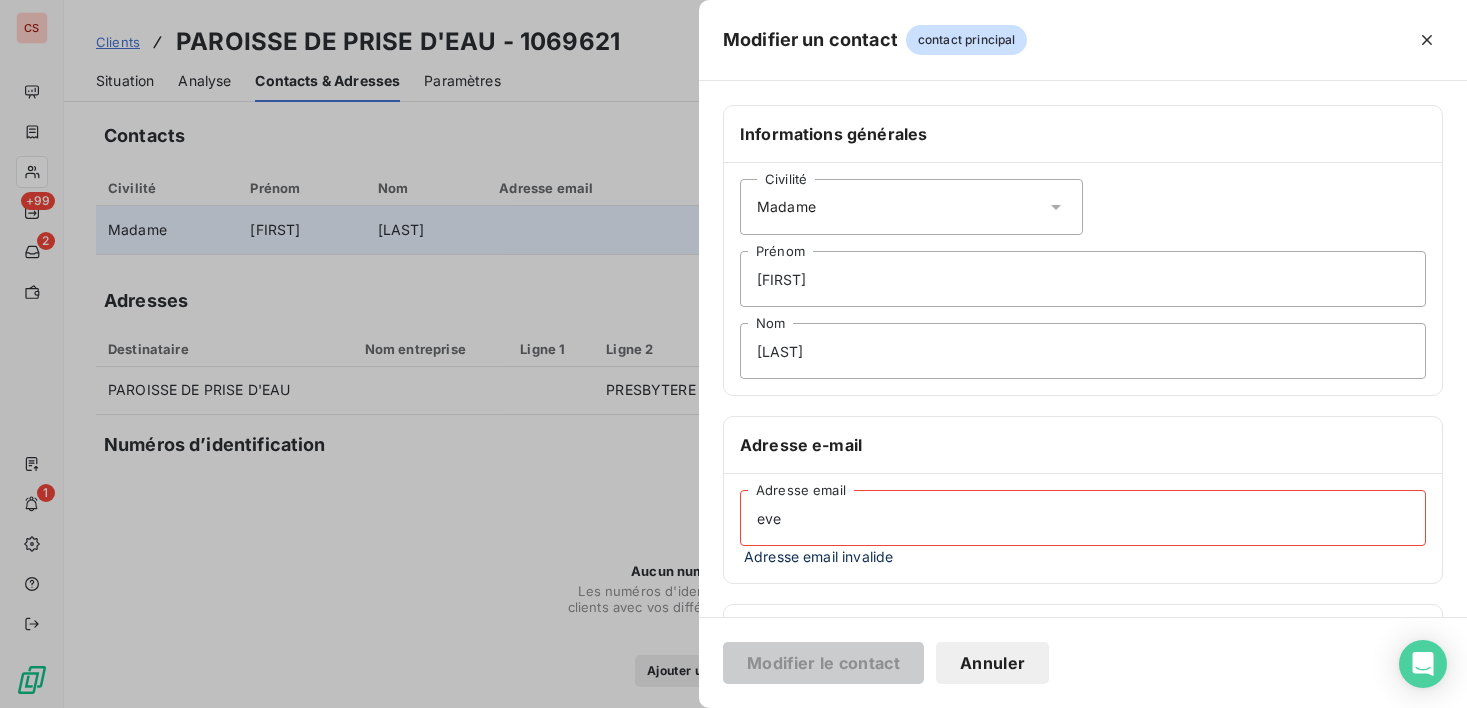 type on "evelyse.destouches@[EMAIL]" 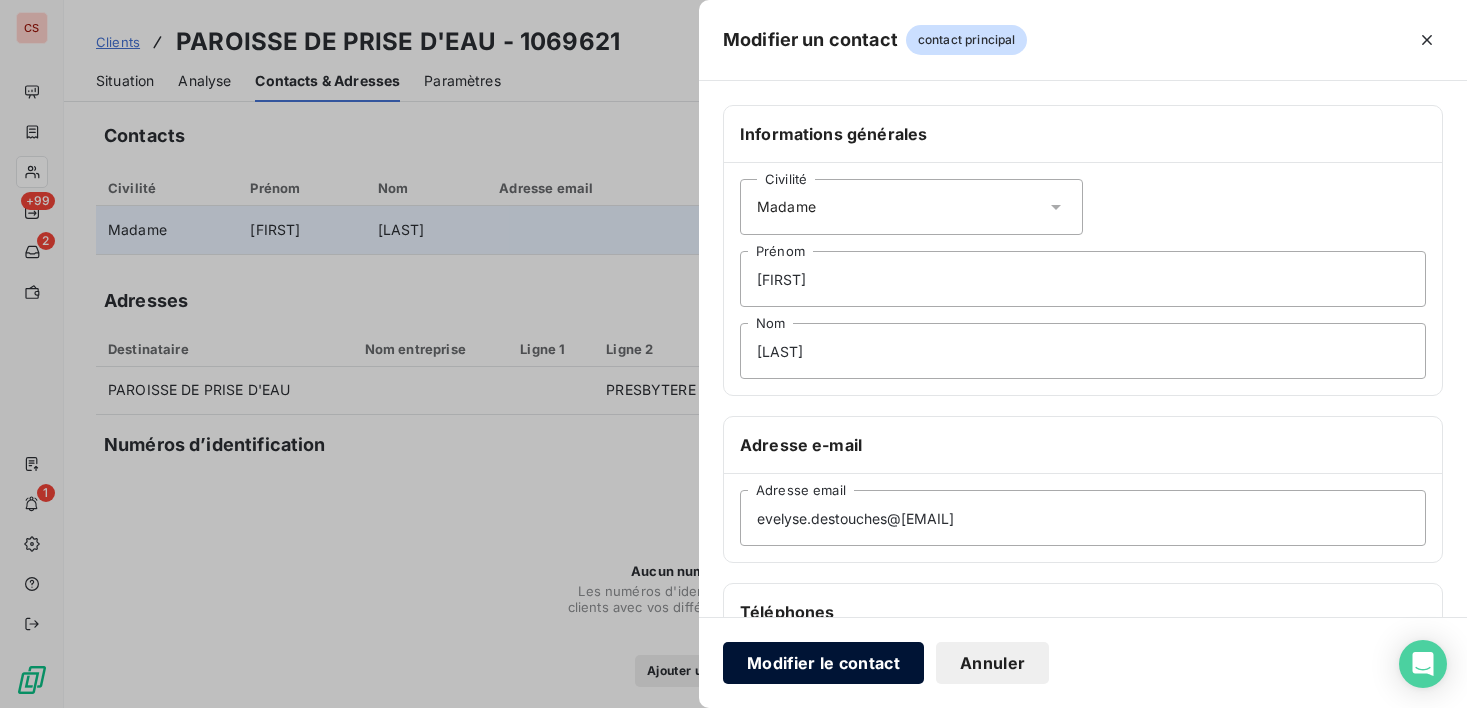click on "Modifier le contact" at bounding box center [823, 663] 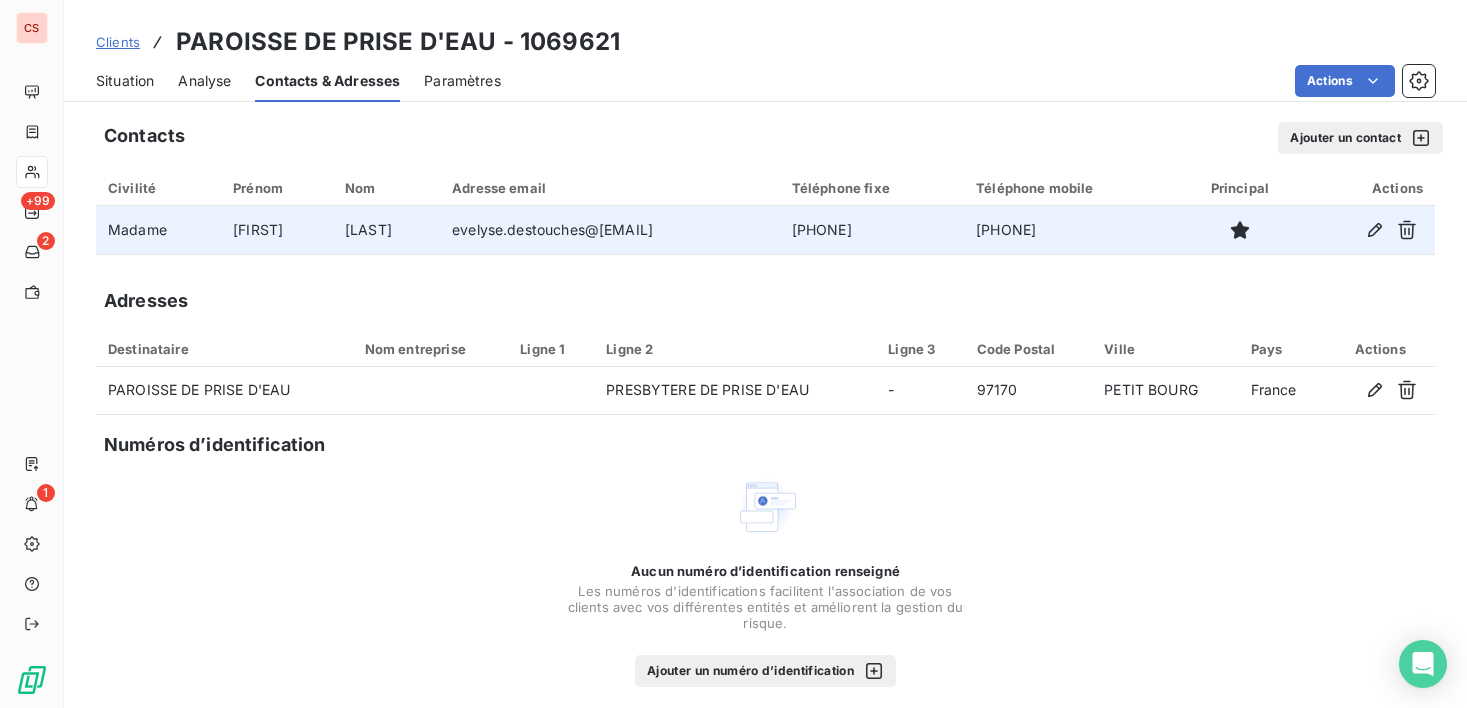 click on "Situation" at bounding box center [125, 81] 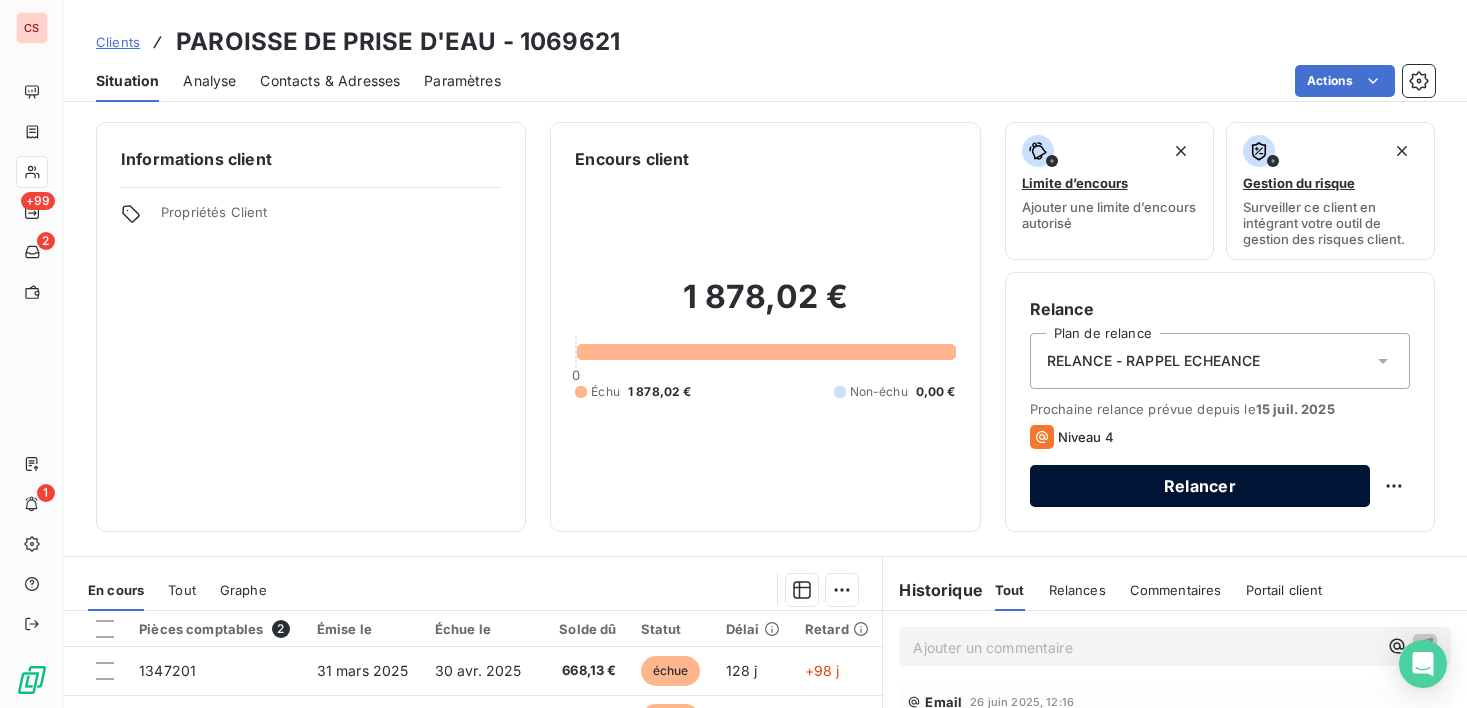 click on "Relancer" at bounding box center [1200, 486] 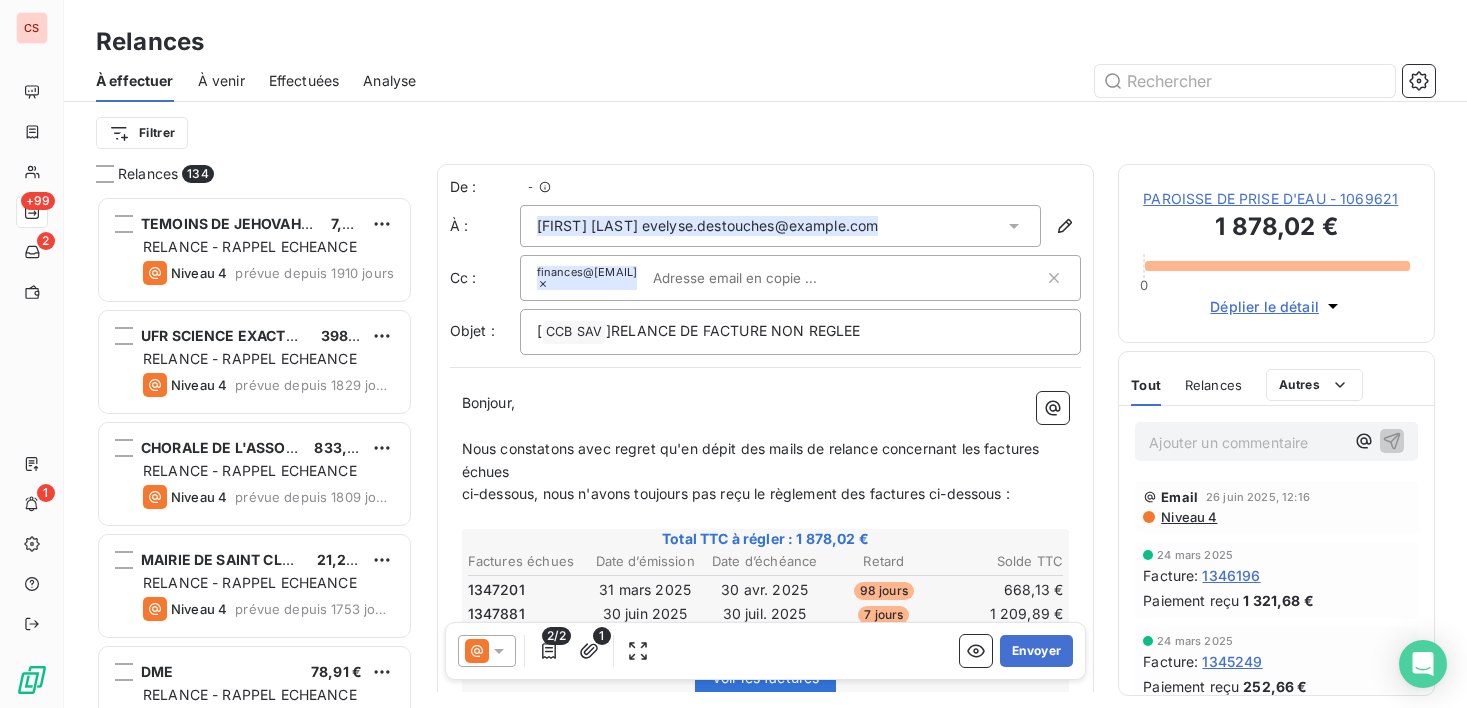 scroll, scrollTop: 16, scrollLeft: 16, axis: both 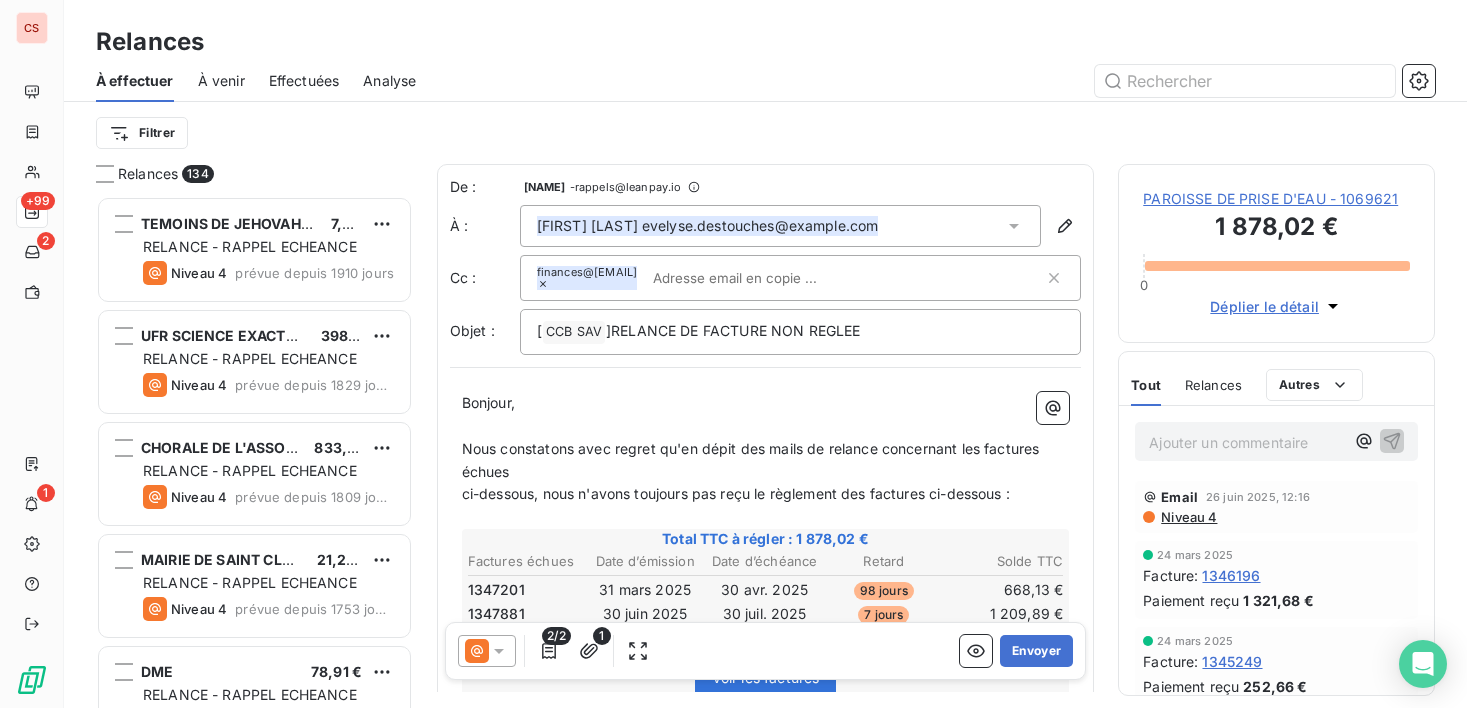 click on "﻿" at bounding box center [766, 426] 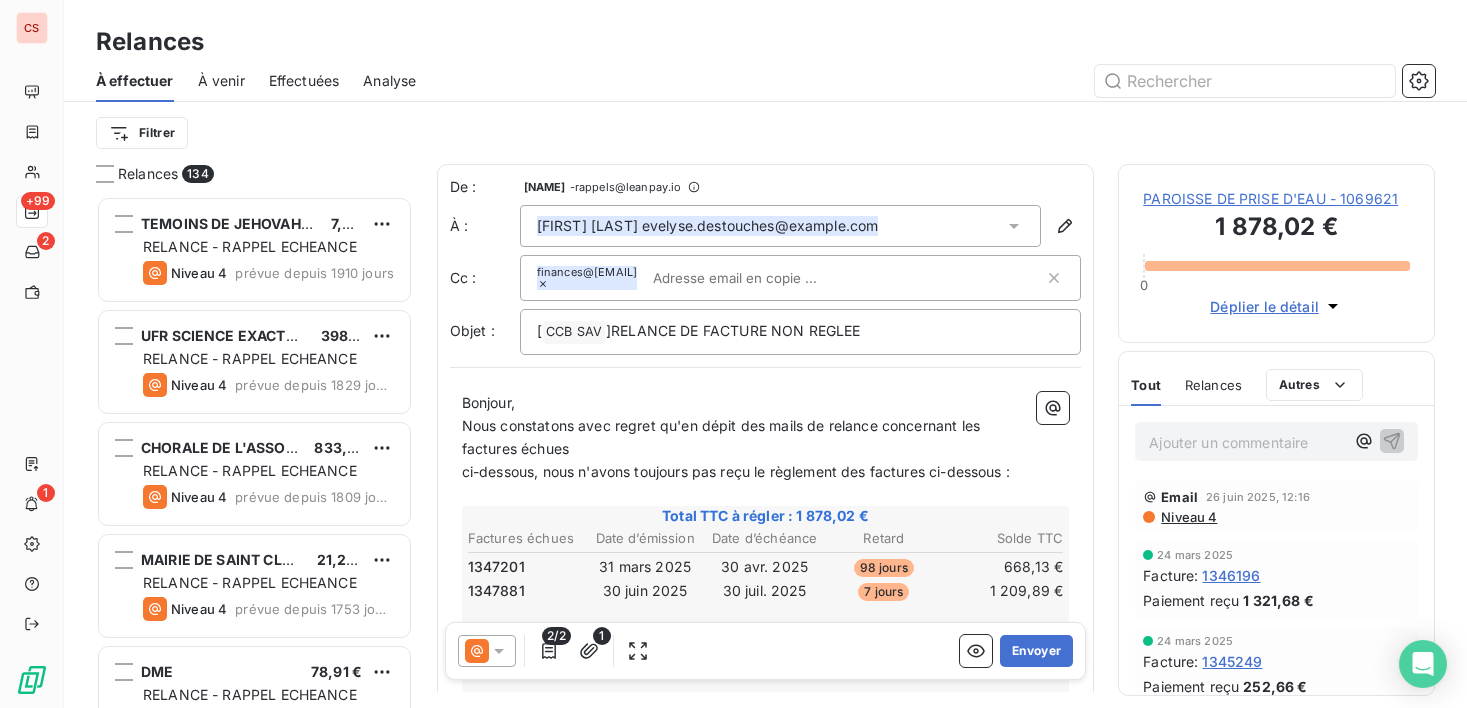 click on "Nous constatons avec regret qu'en dépit des mails de relance concernant les factures échues" at bounding box center [723, 437] 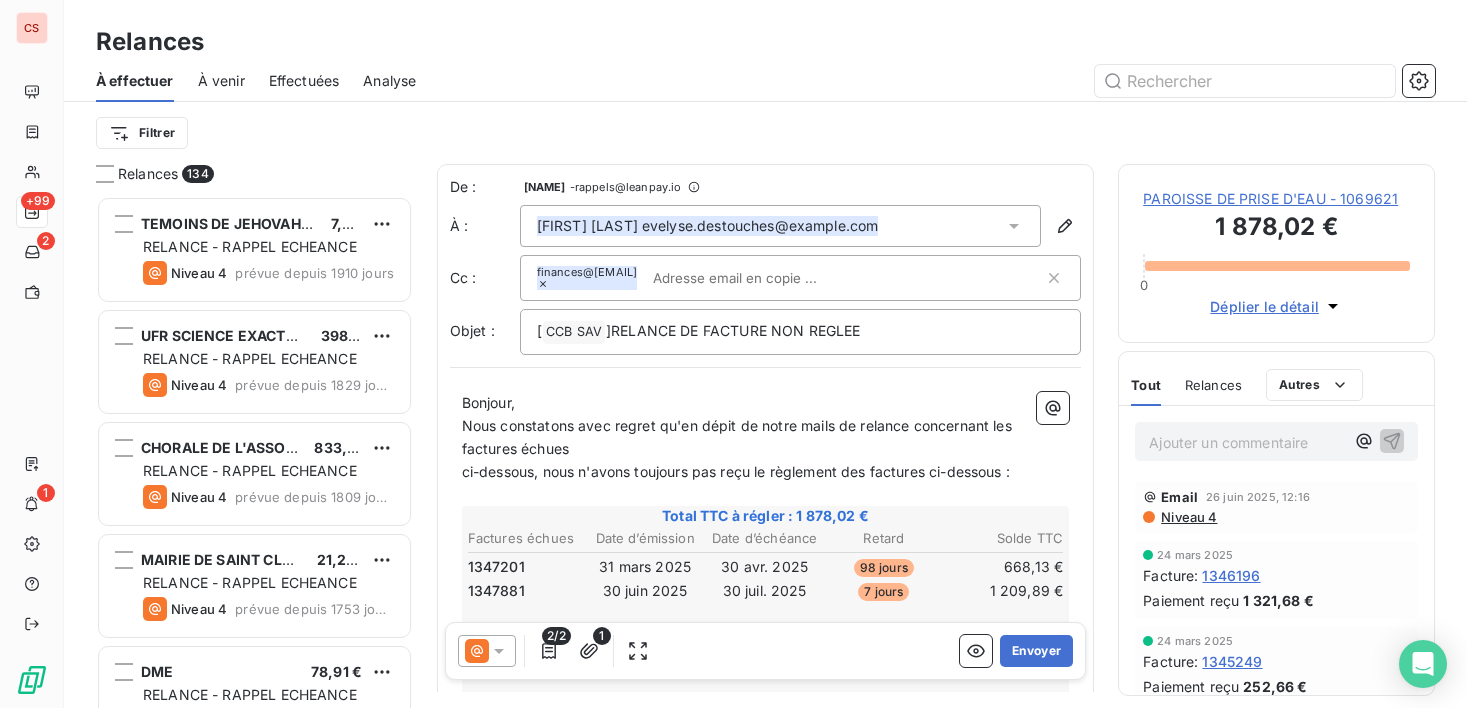 click on "Nous constatons avec regret qu'en dépit de notre mails de relance concernant les factures échues" at bounding box center [739, 437] 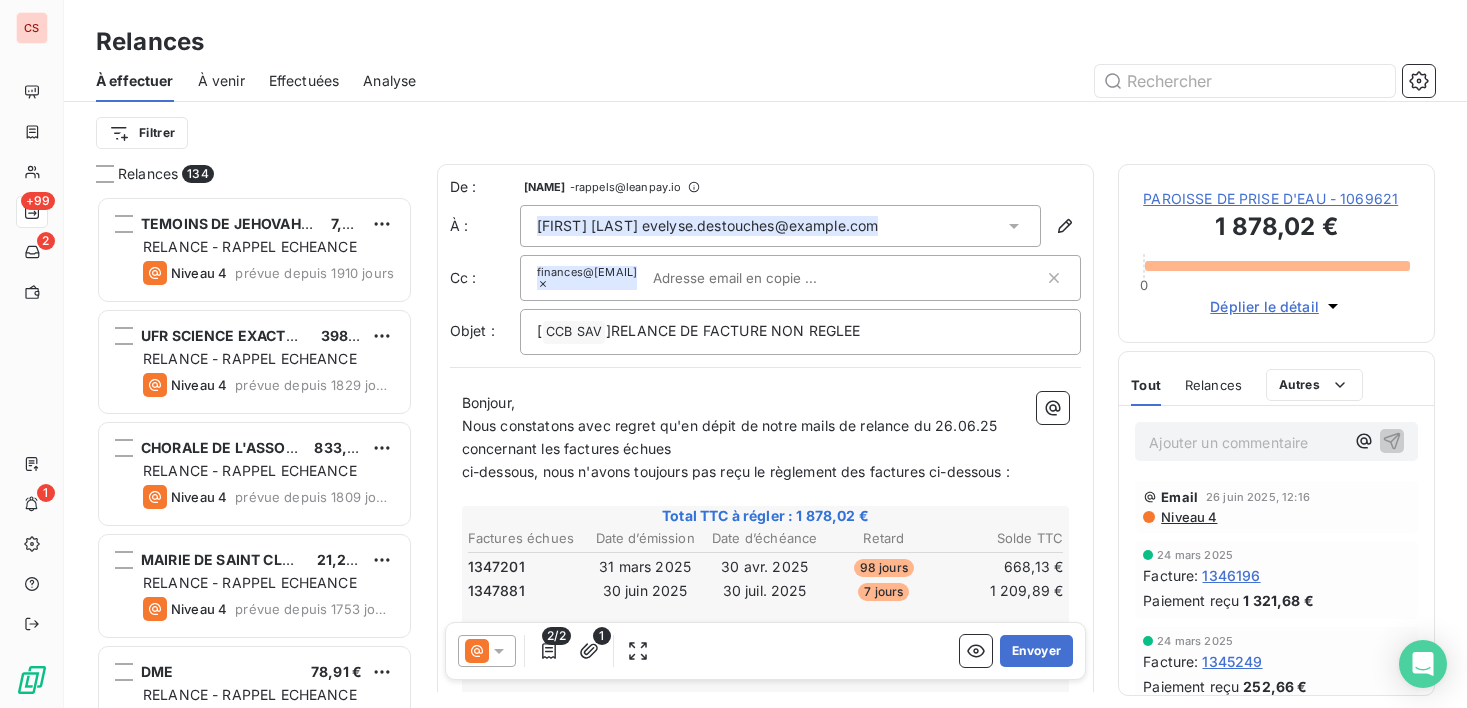 click on "ci-dessous, nous n'avons toujours pas reçu le règlement des factures ci-dessous :" at bounding box center (736, 471) 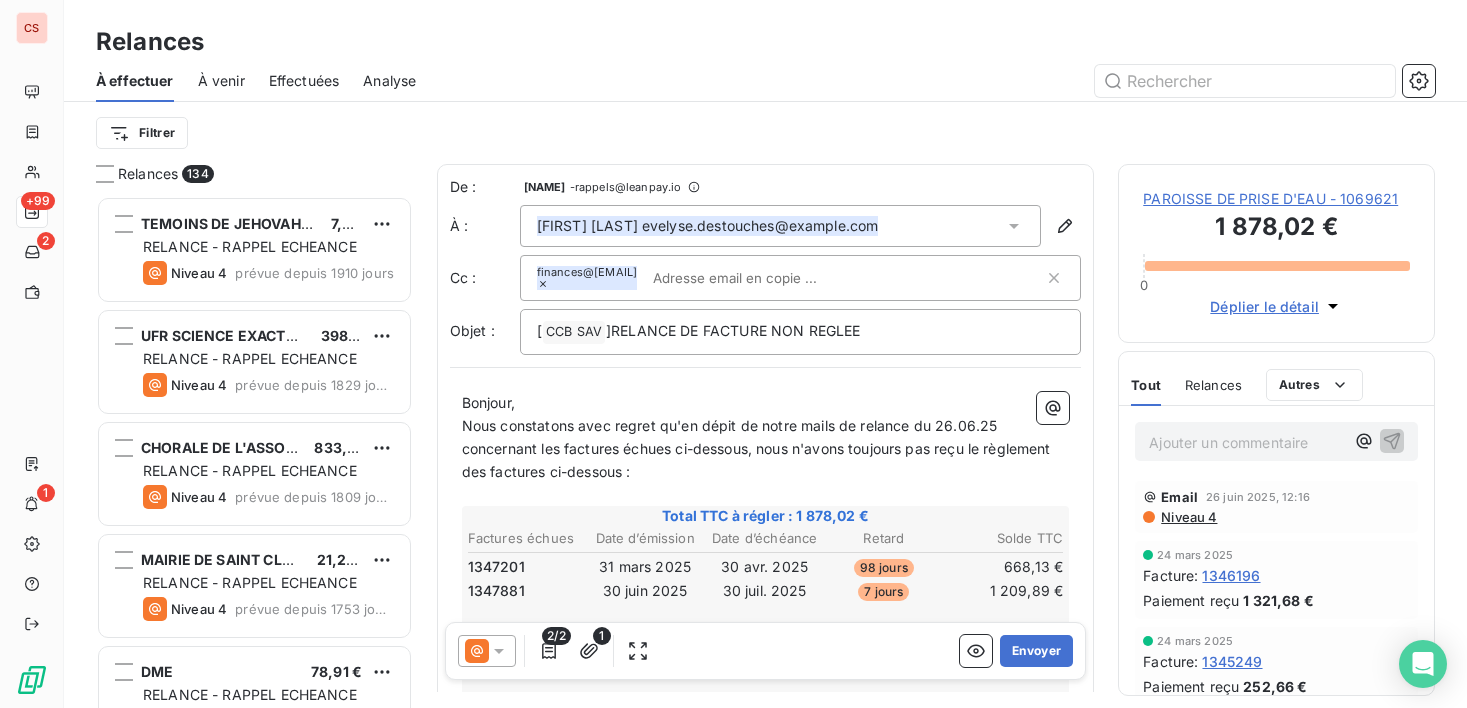 click on "Nous constatons avec regret qu'en dépit de notre mails de relance du 26.06.25 concernant les factures échues ci-dessous, nous n'avons toujours pas reçu le règlement des factures ci-dessous :" at bounding box center [758, 448] 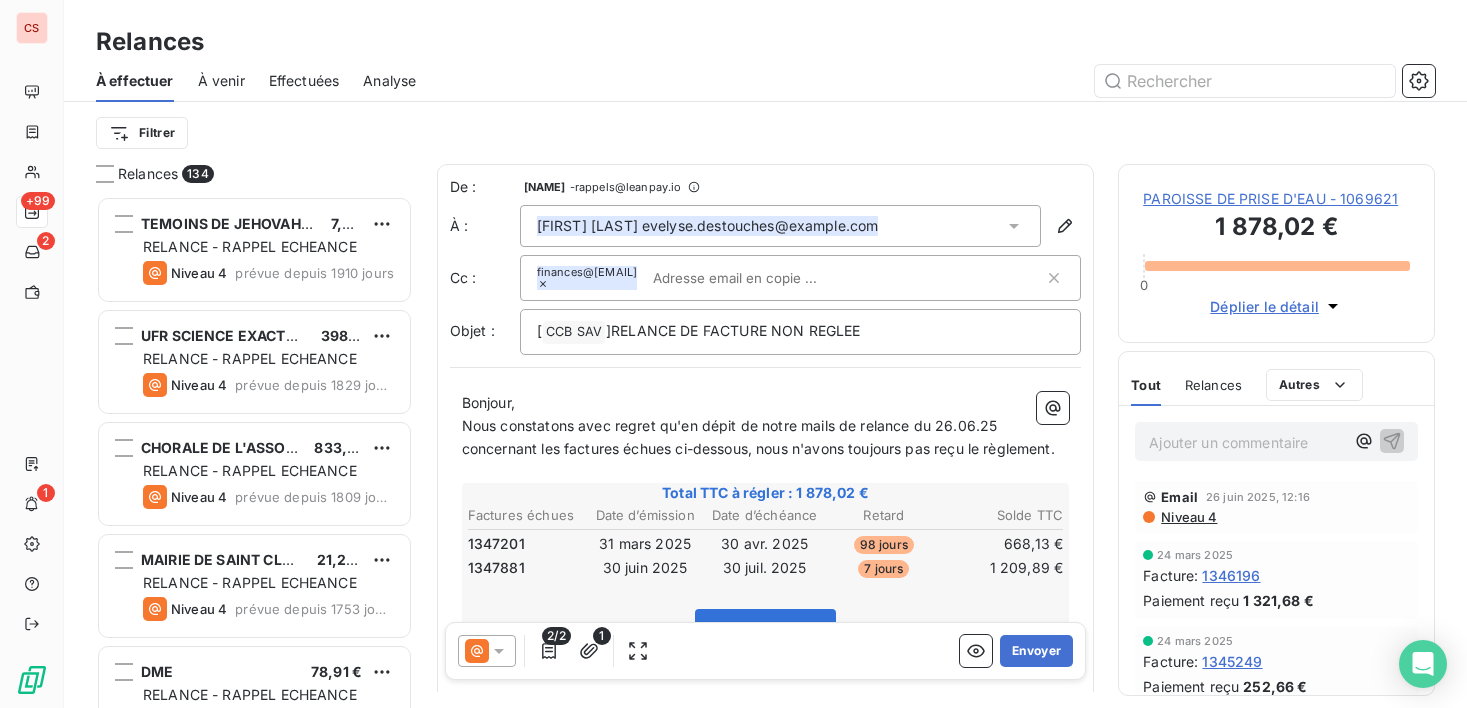 click at bounding box center (760, 278) 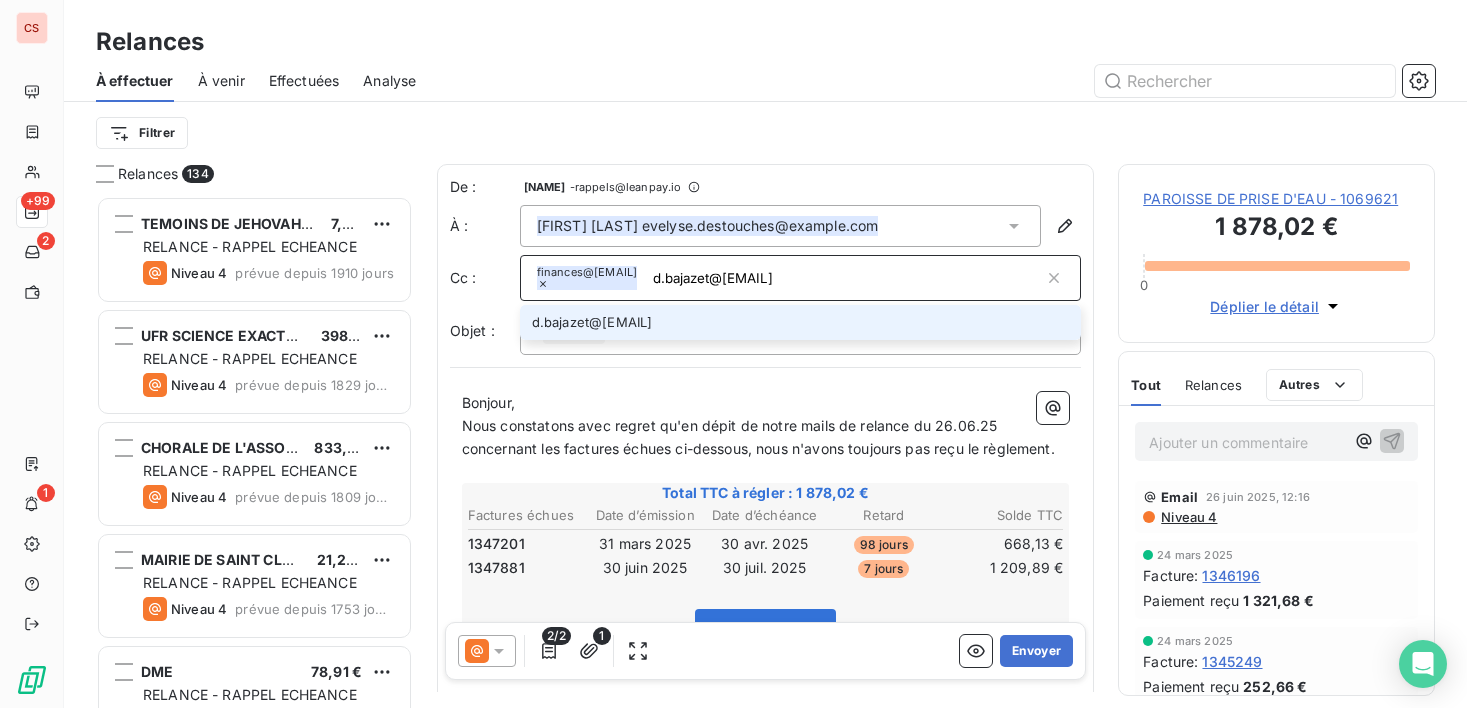 click on "Bonjour,   Nous constatons avec regret qu'en dépit de notre mails de relance du 26.06.25 concernant les factures échues ci-dessous, nous n'avons toujours pas reçu le règlement. ﻿ Total TTC à régler :   1 878,02 € Factures échues Date d’émission Date d’échéance Retard Solde TTC 1347201 31 mars 2025 30 avr. 2025 98 jours   668,13 € 1347881 30 juin 2025 30 juil. 2025 7 jours   1 209,89 € Voir   les factures ﻿ ﻿ ﻿ Nous vous prions d'effectuer le virement nécessaire à adosser aux factures dans les meilleurs délais en vous remerciant par avance. A défaut notre service contentieux se chargera d'en obtenir le recouvrement selon nos procédures avec les frais qui incombent dans ce cas.  Cordialement, Guadeloupe - Martinique [NAME] Responsable Relations Financières Clients Tél.: [PHONE]/[PHONE]/[PHONE] @ : finances@[EMAIL] ﻿" at bounding box center [766, 680] 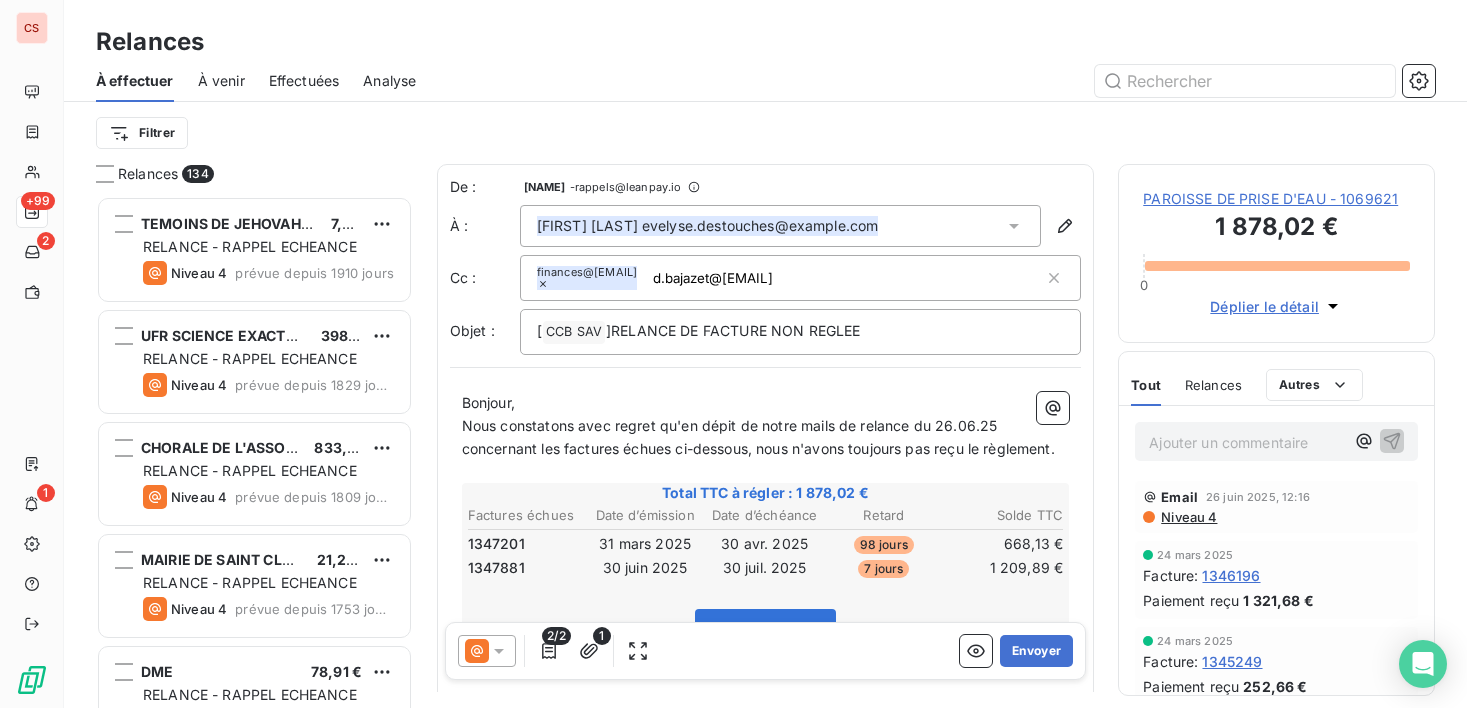 click on "finances@[EMAIL] d.bajazet@[EMAIL]" at bounding box center (791, 278) 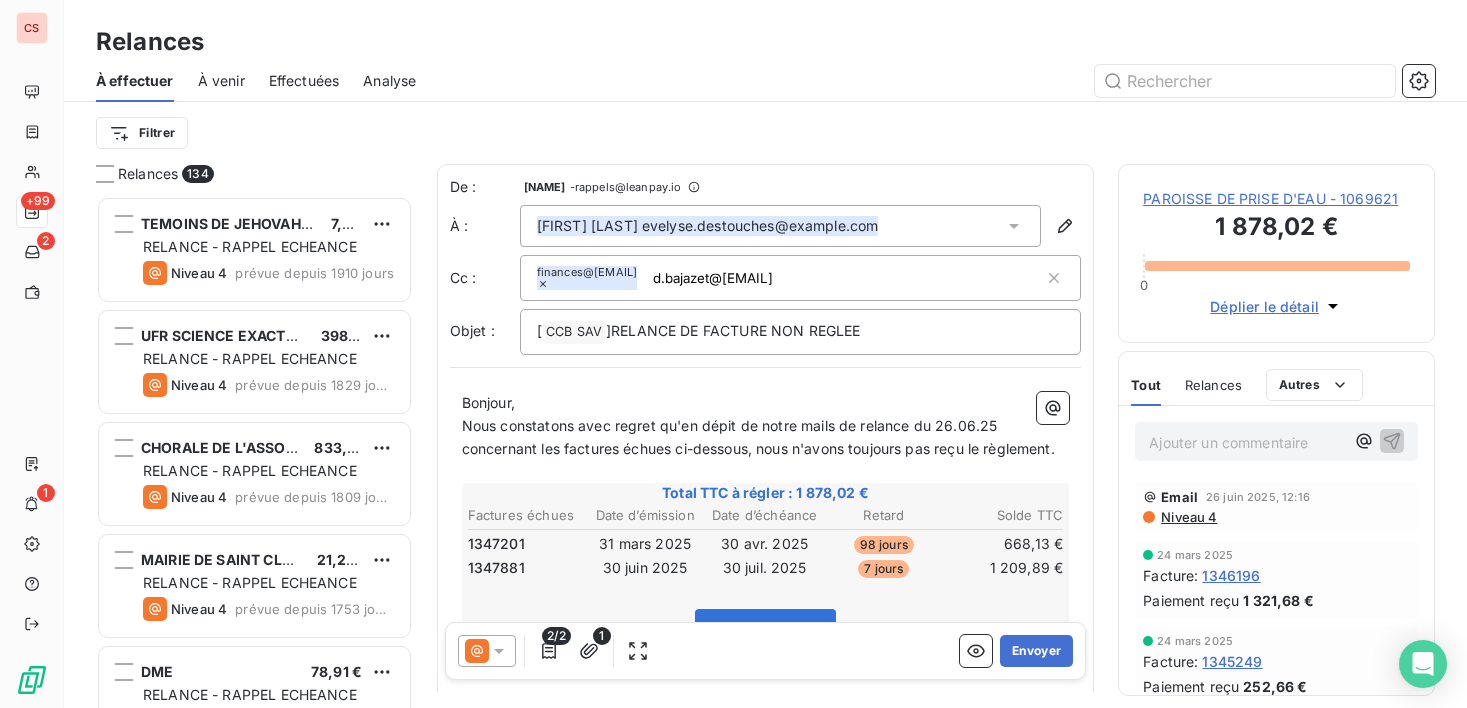 type on "d.bajazet@[EMAIL]" 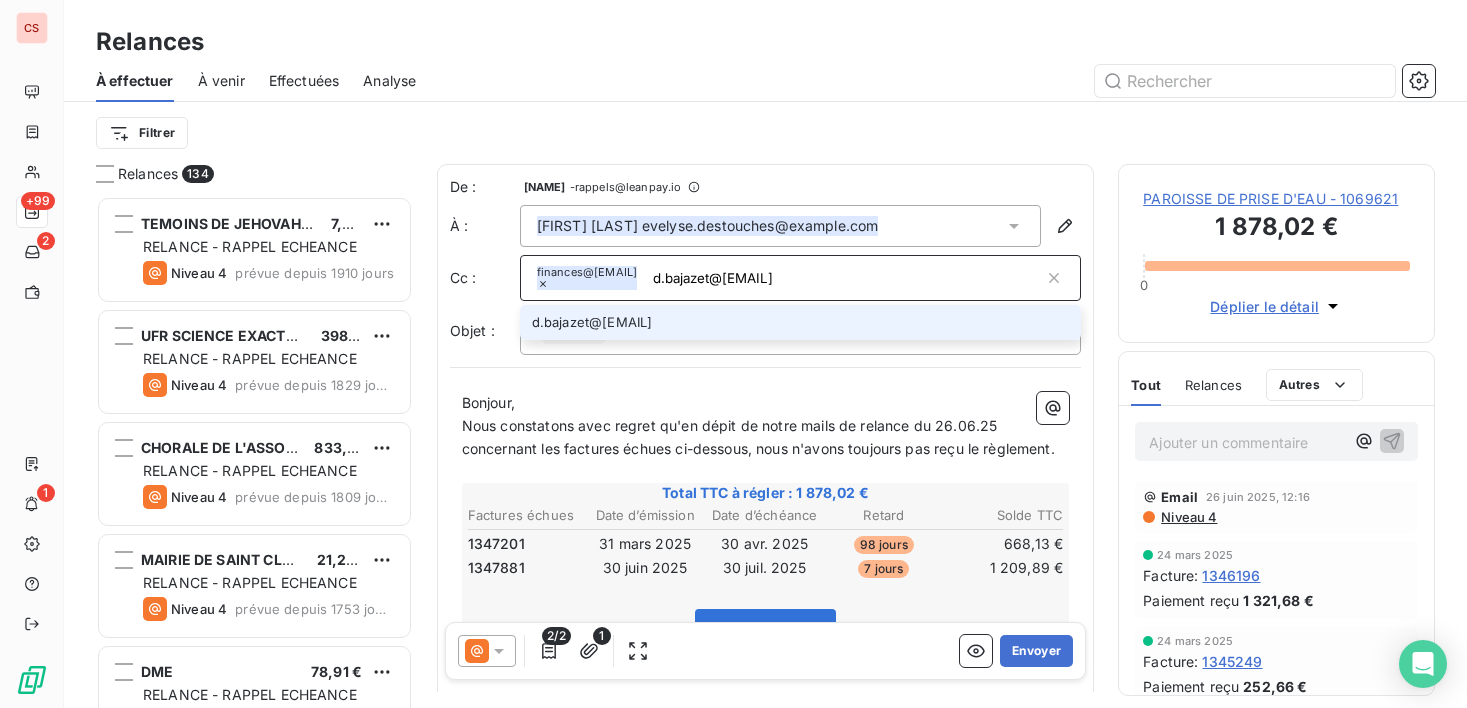 click on "d.bajazet@[EMAIL]" at bounding box center [801, 322] 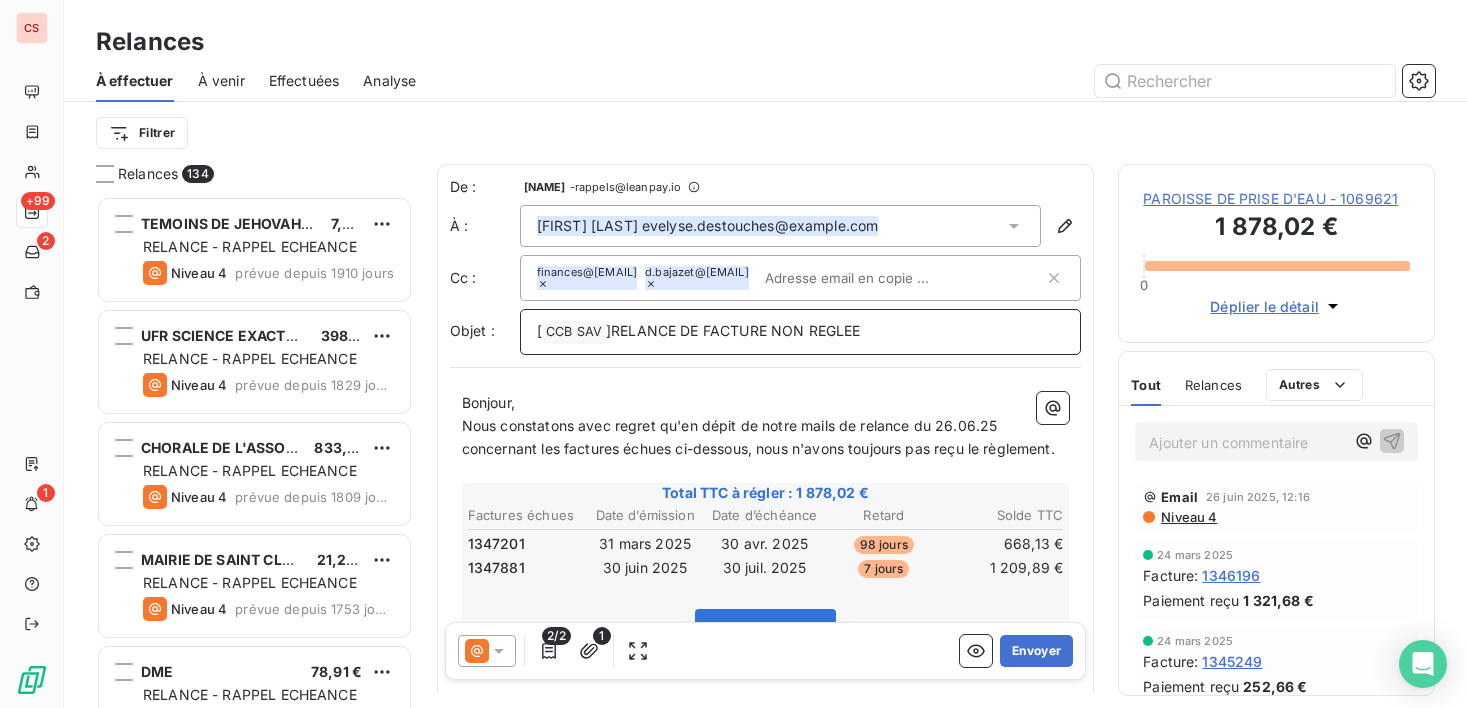 click on "]RELANCE DE FACTURE NON REGLEE" at bounding box center (733, 330) 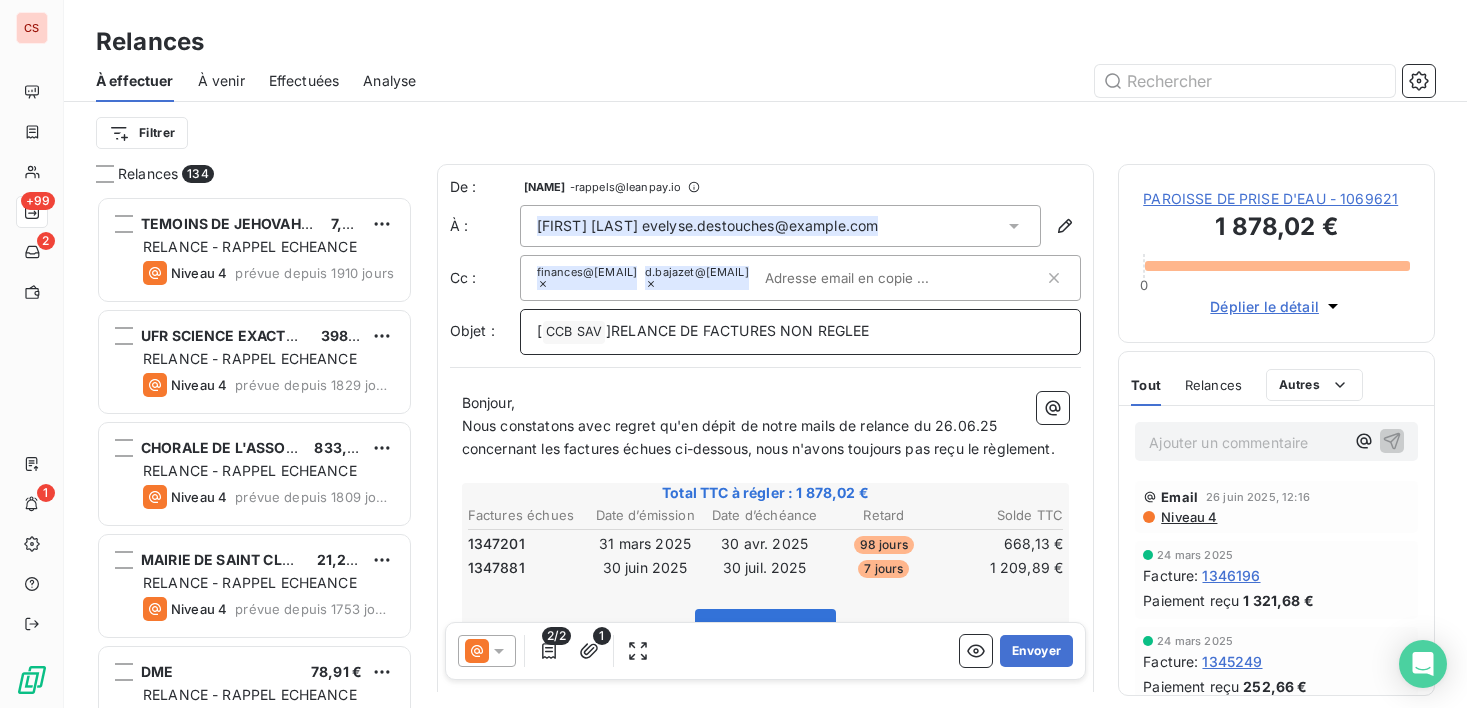 click on "]RELANCE DE FACTURES NON REGLEE" at bounding box center (738, 330) 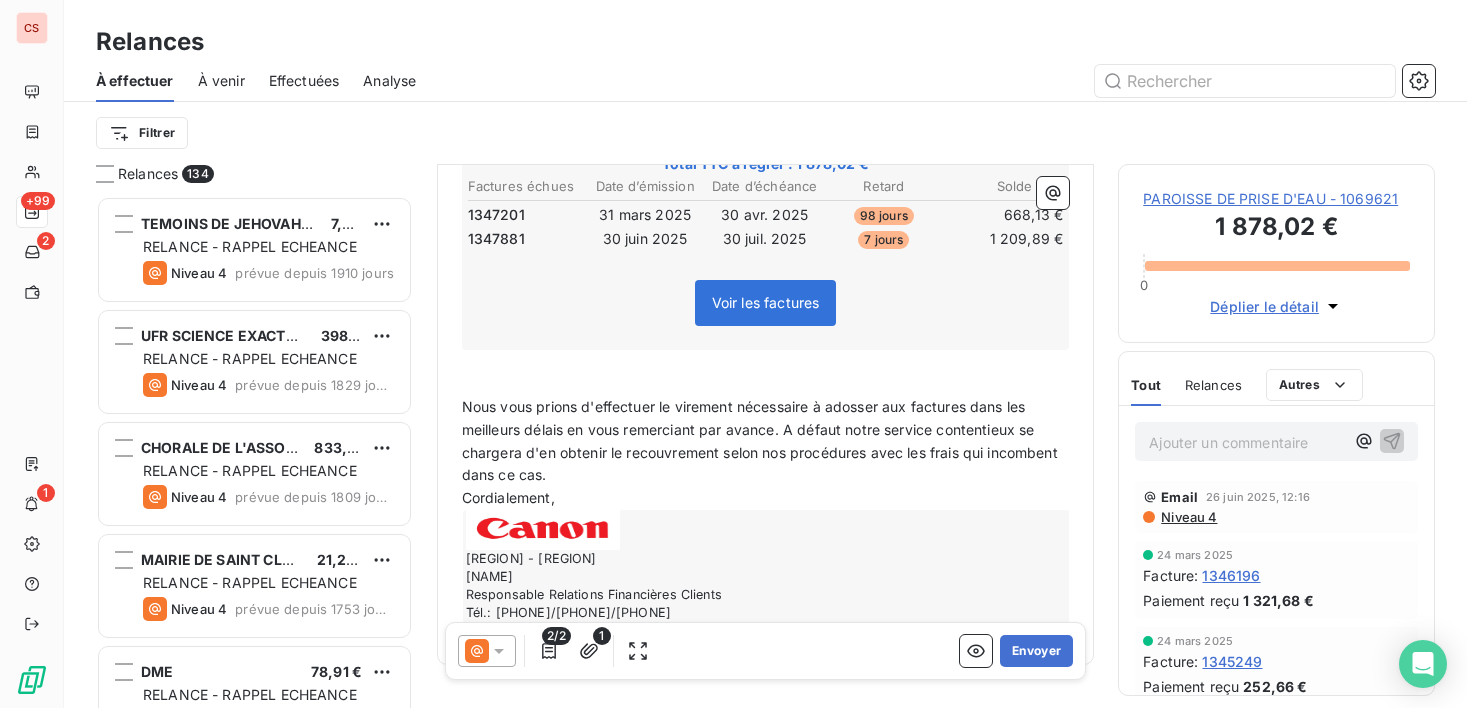 scroll, scrollTop: 393, scrollLeft: 0, axis: vertical 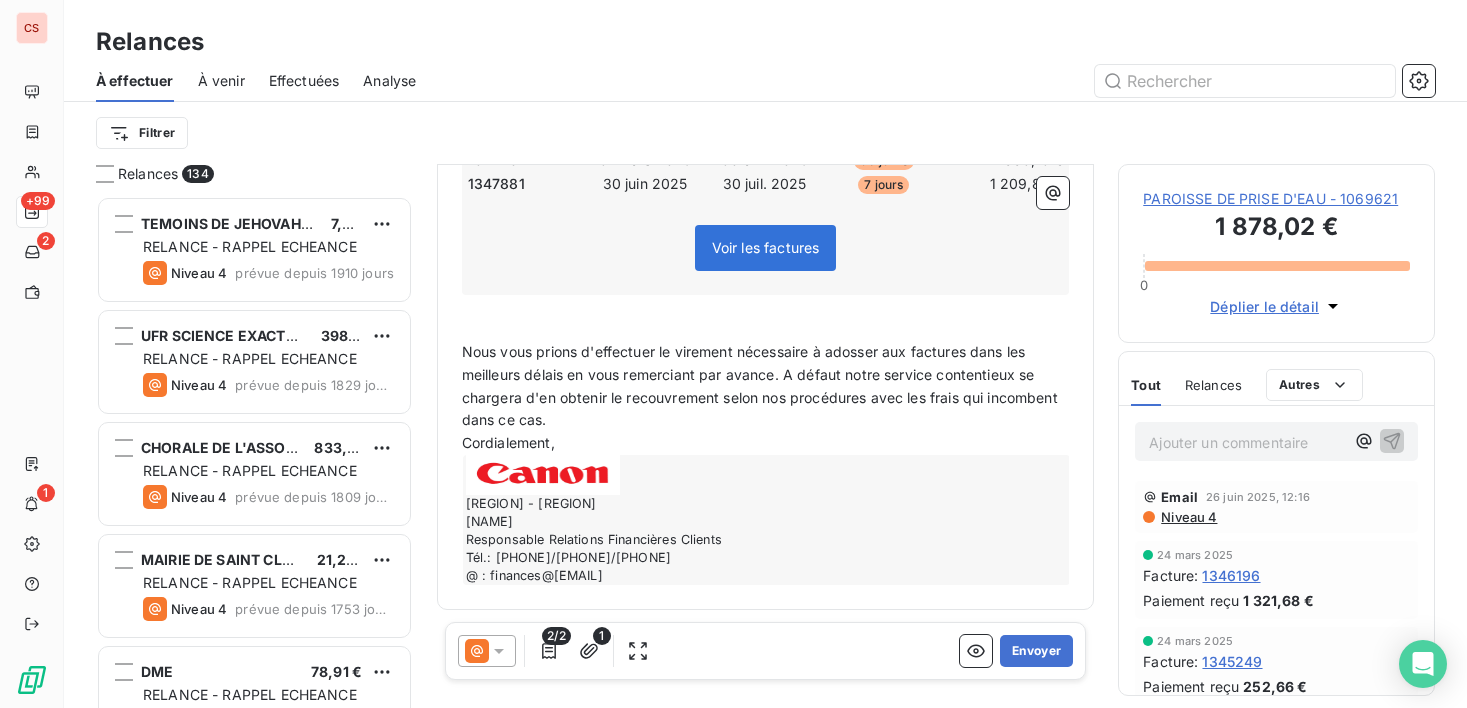 drag, startPoint x: 787, startPoint y: 422, endPoint x: 1013, endPoint y: 466, distance: 230.24335 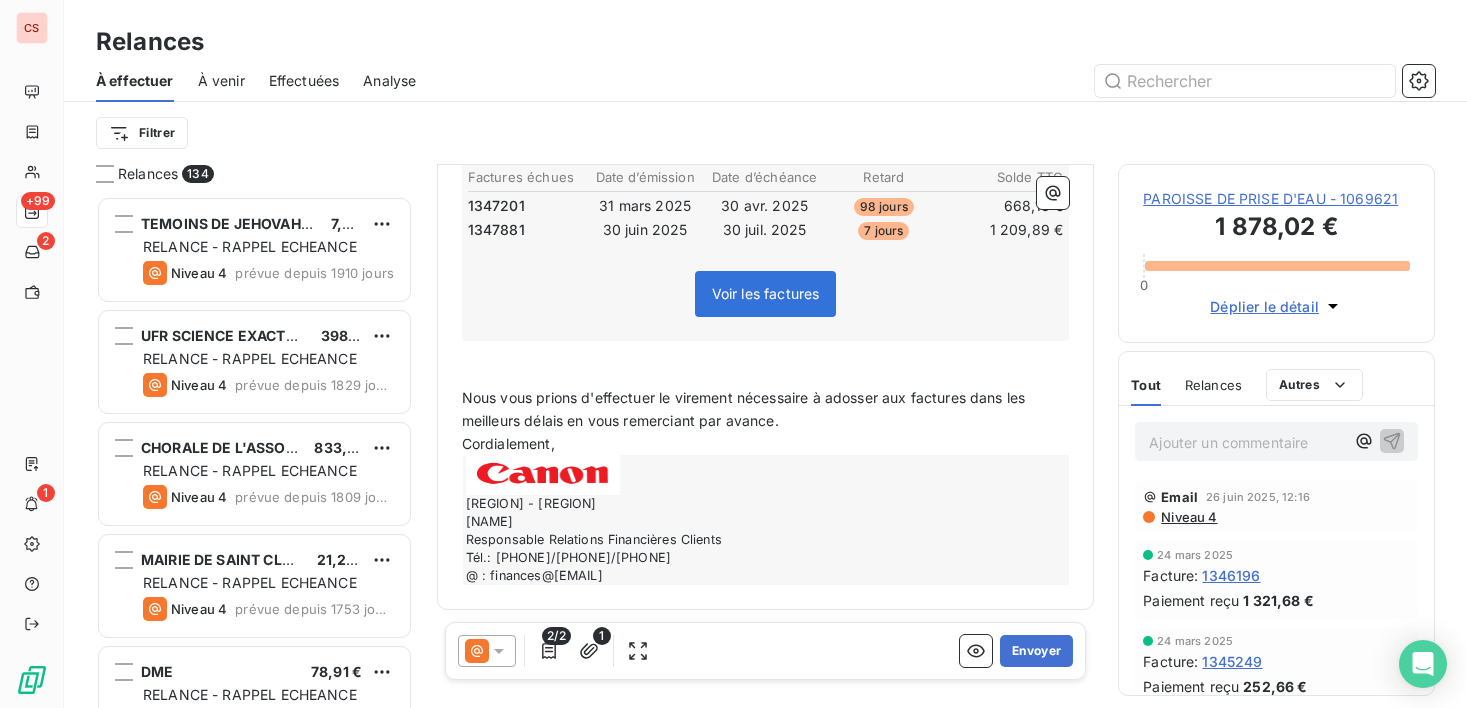 scroll, scrollTop: 392, scrollLeft: 0, axis: vertical 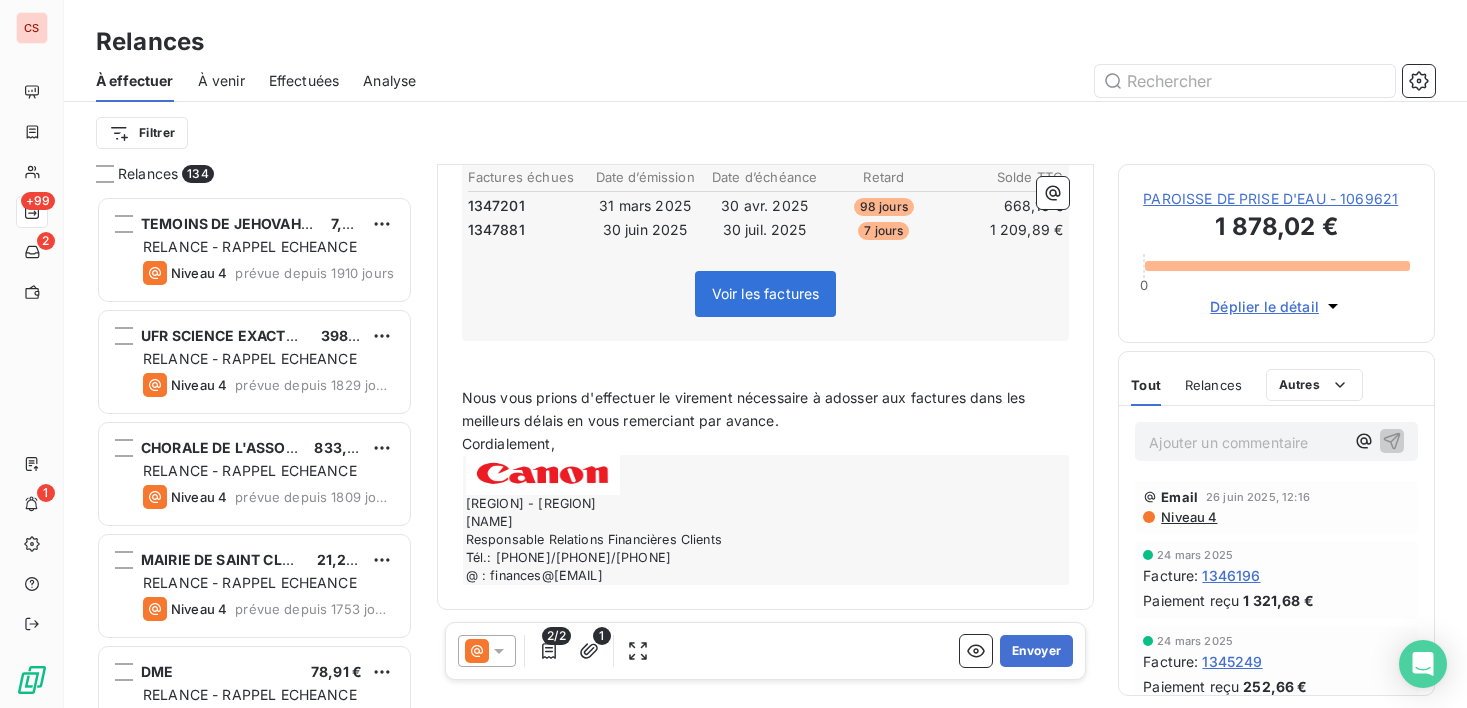 click on "﻿" at bounding box center [766, 375] 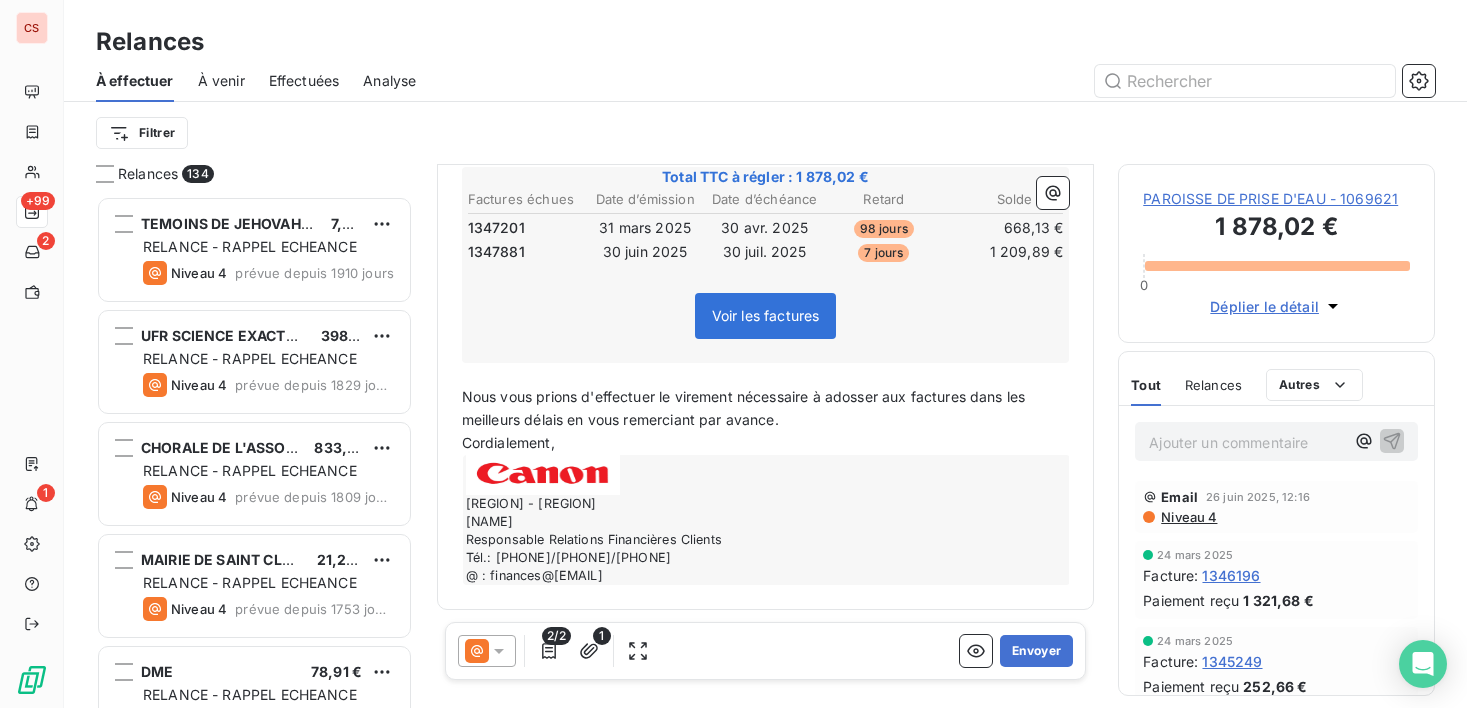scroll, scrollTop: 369, scrollLeft: 0, axis: vertical 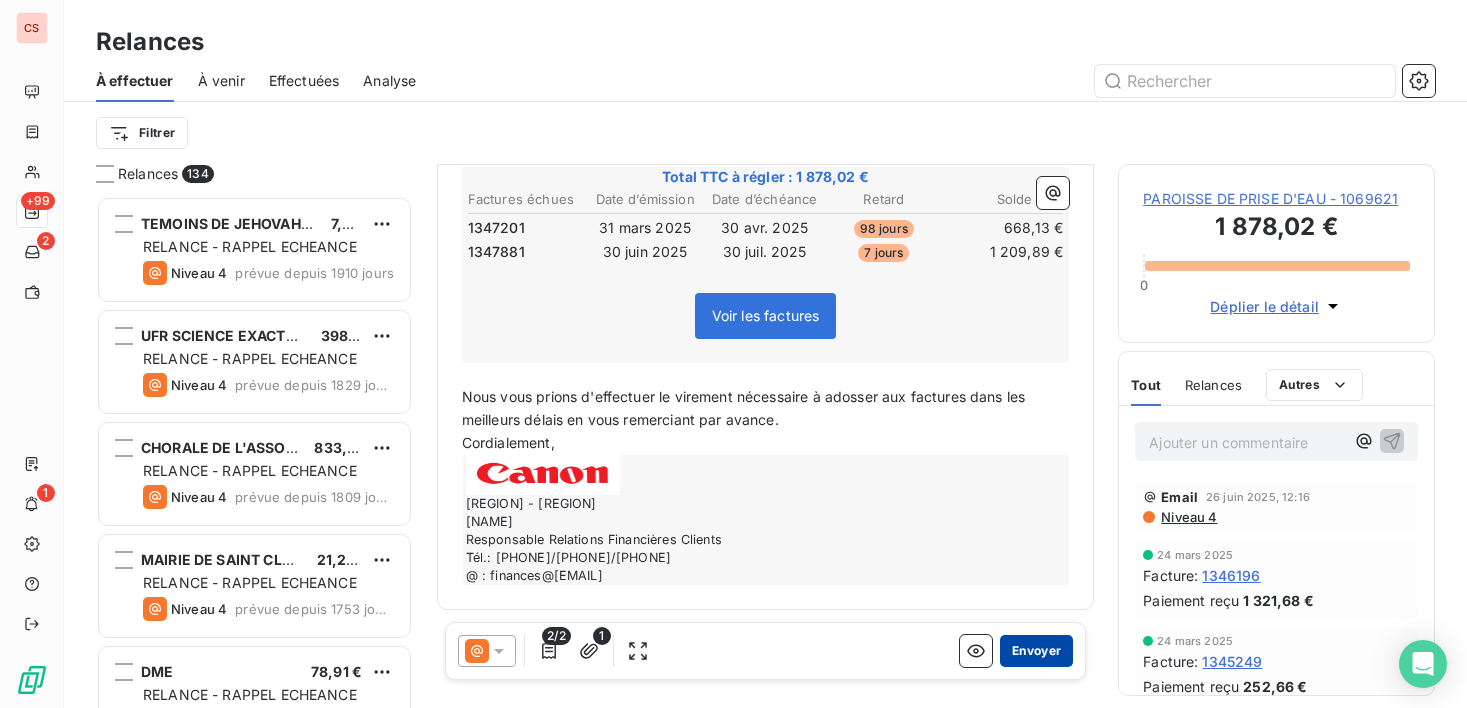 click on "Envoyer" at bounding box center (1036, 651) 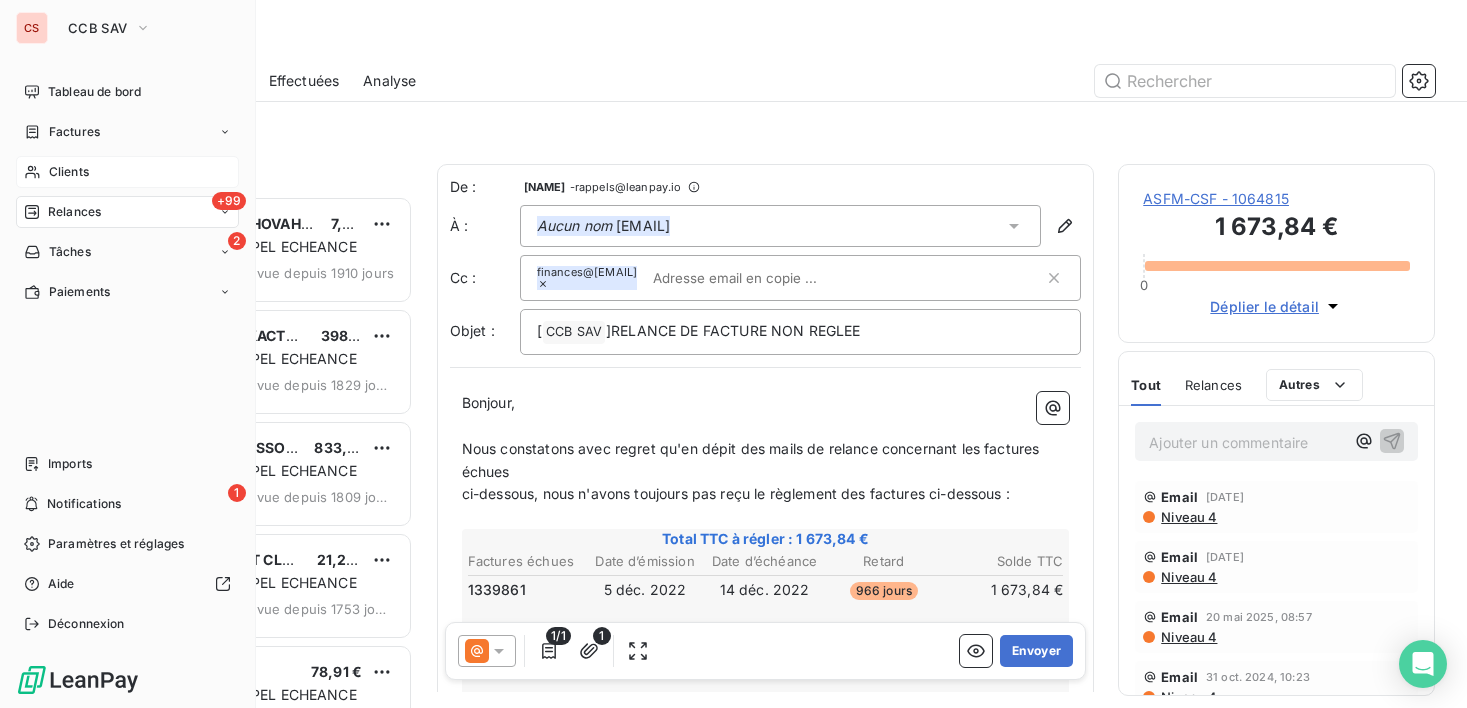 click on "Clients" at bounding box center (69, 172) 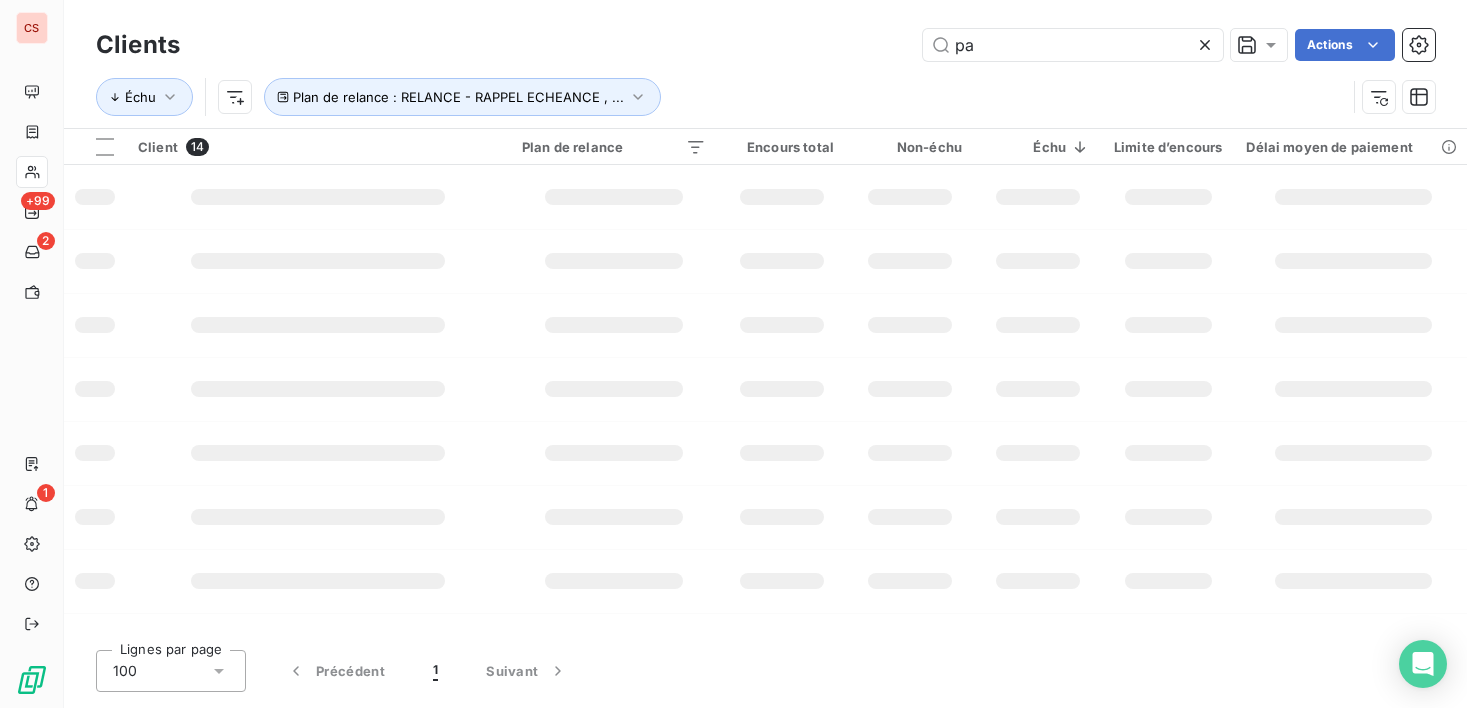 type on "p" 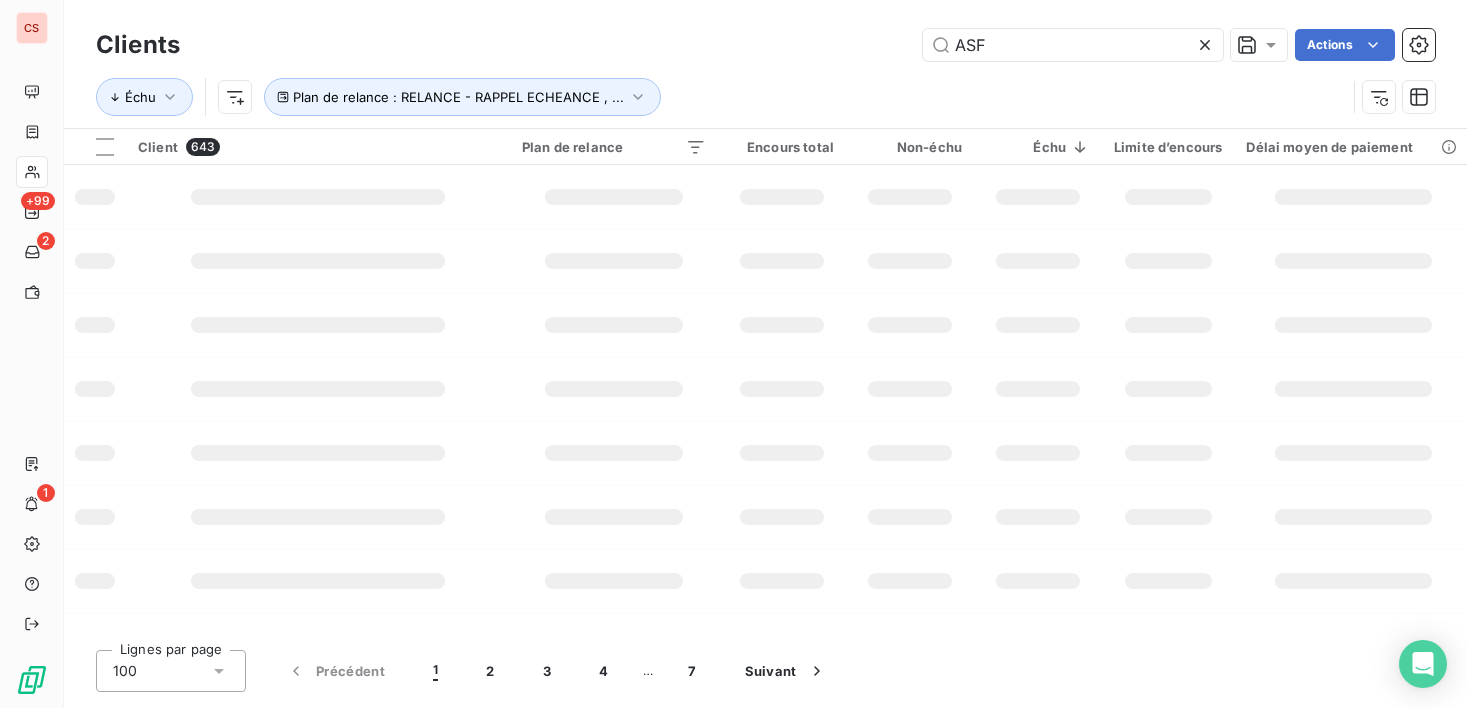 type on "ASF" 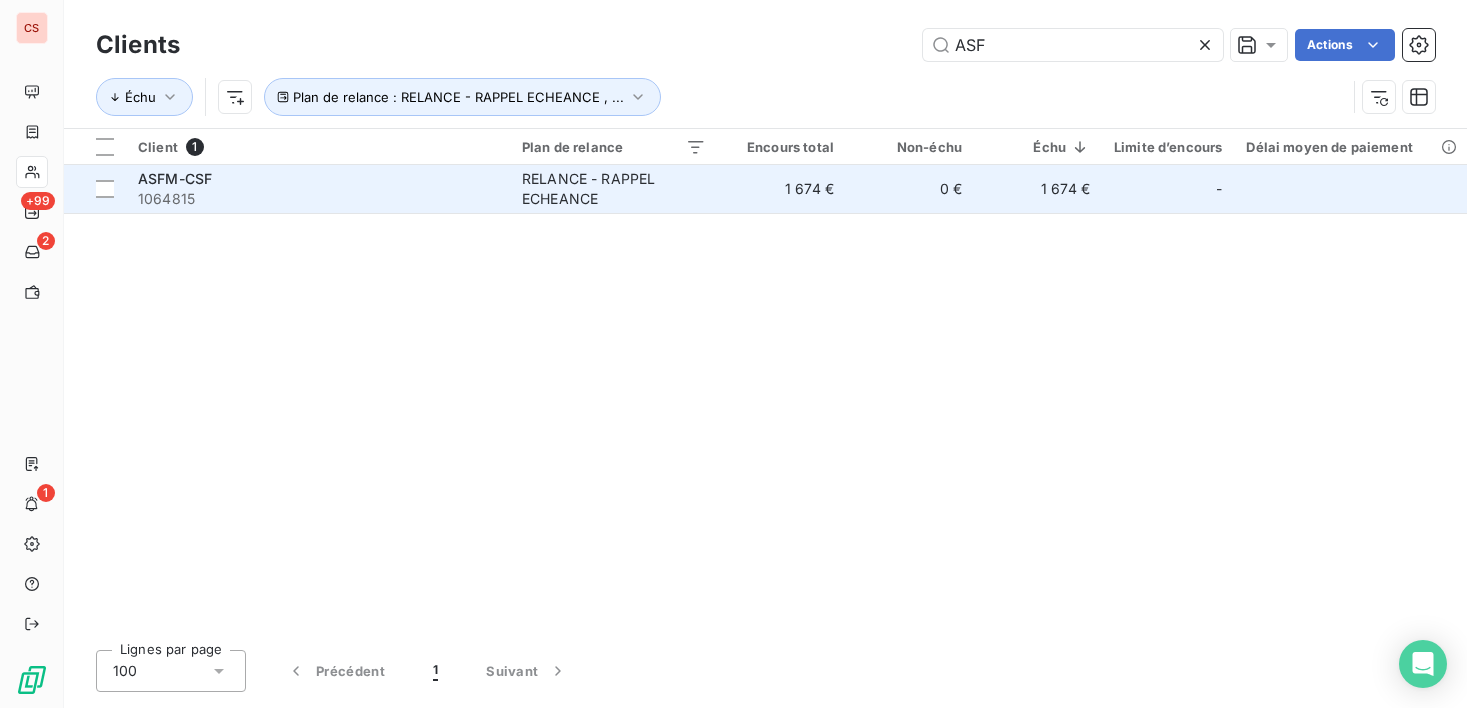 click on "1064815" at bounding box center [318, 199] 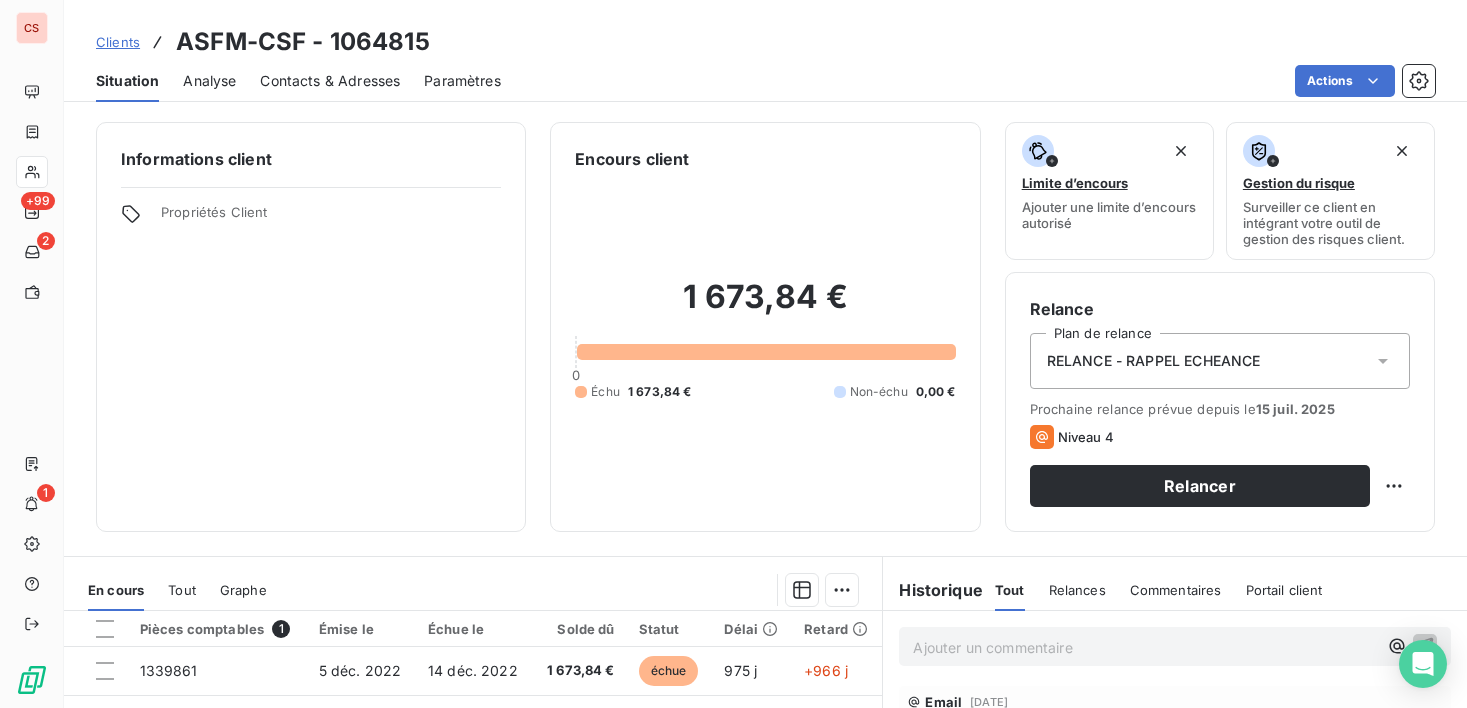 click 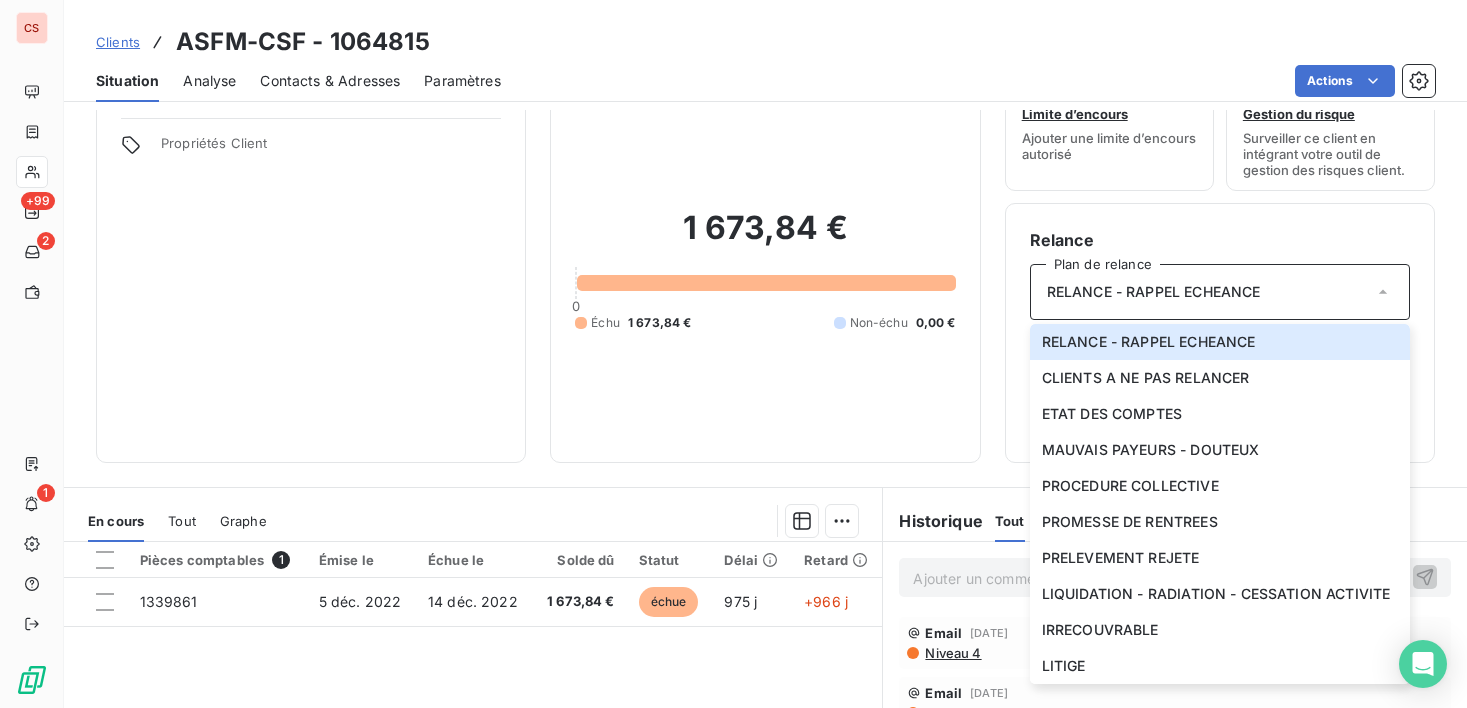 scroll, scrollTop: 158, scrollLeft: 0, axis: vertical 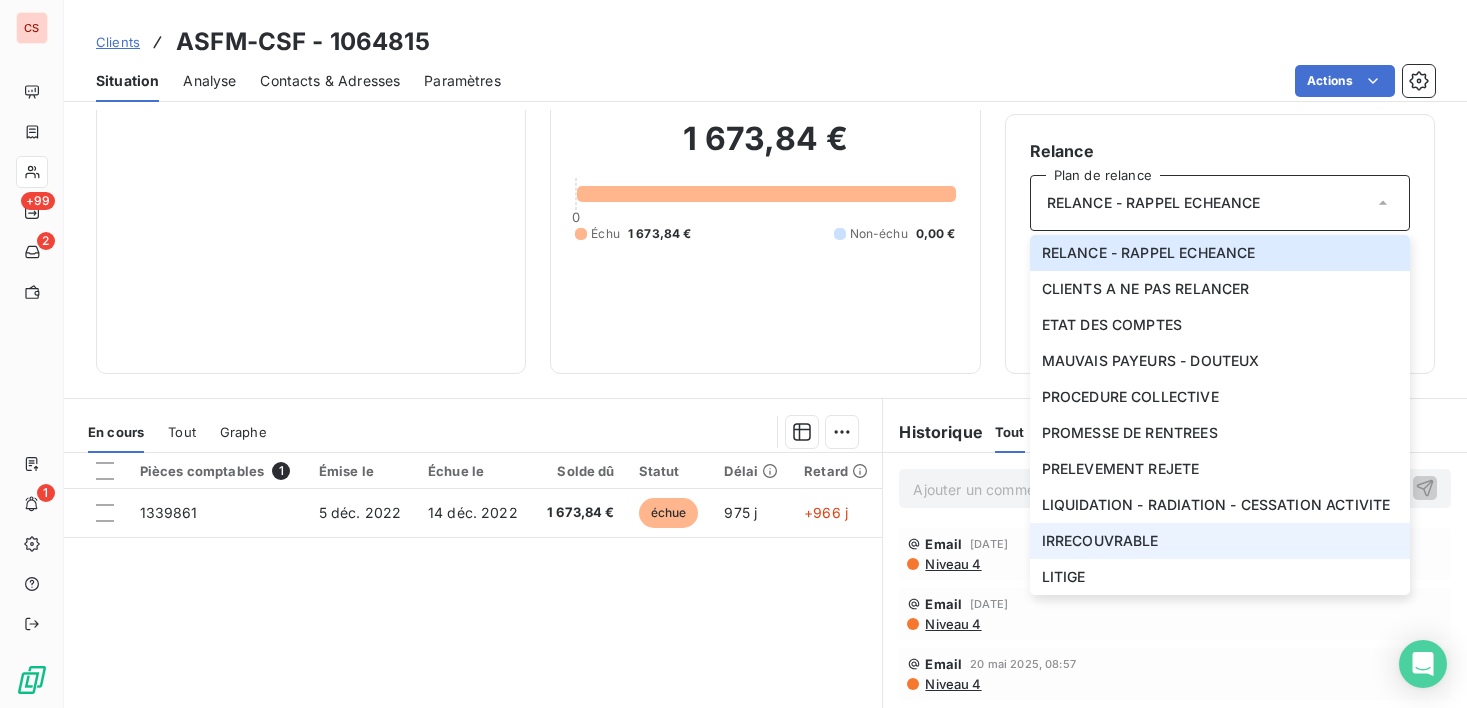 click on "IRRECOUVRABLE" at bounding box center (1100, 541) 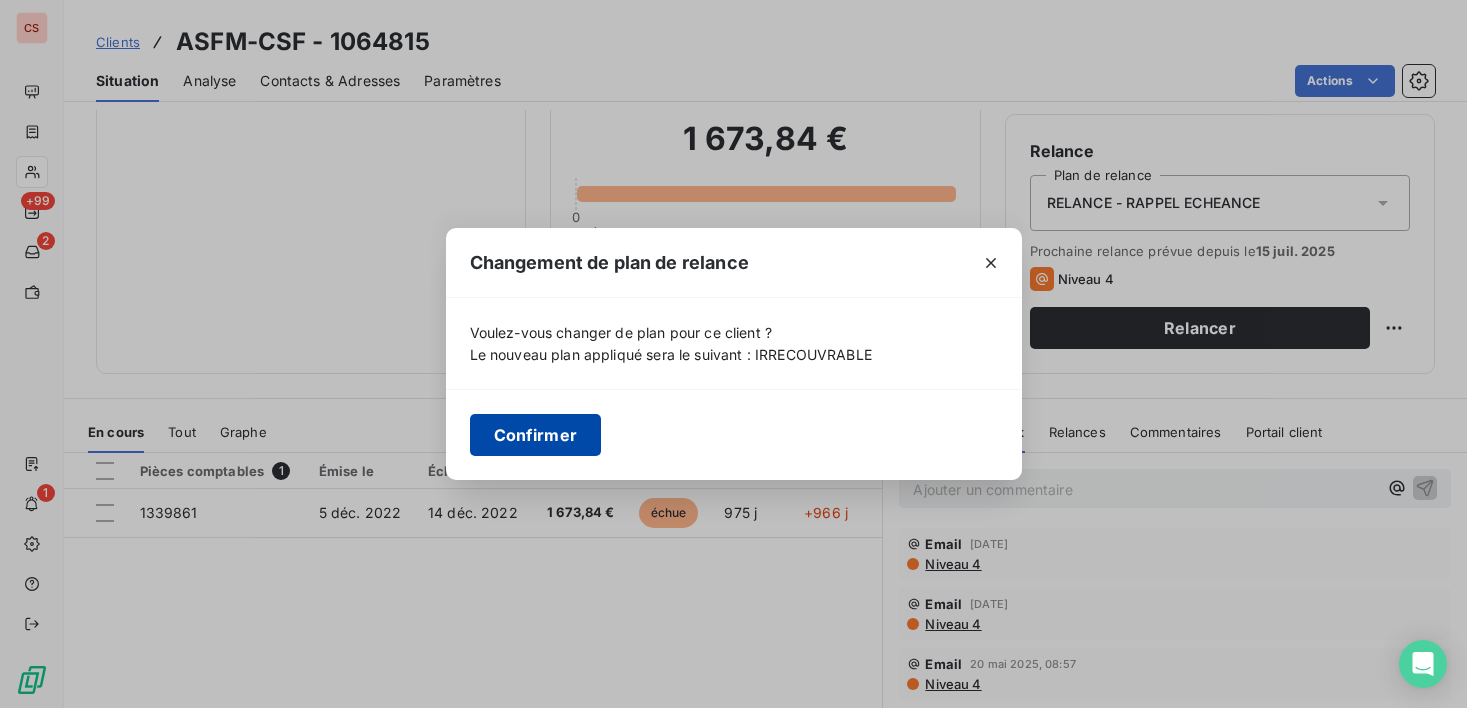 click on "Confirmer" at bounding box center [536, 435] 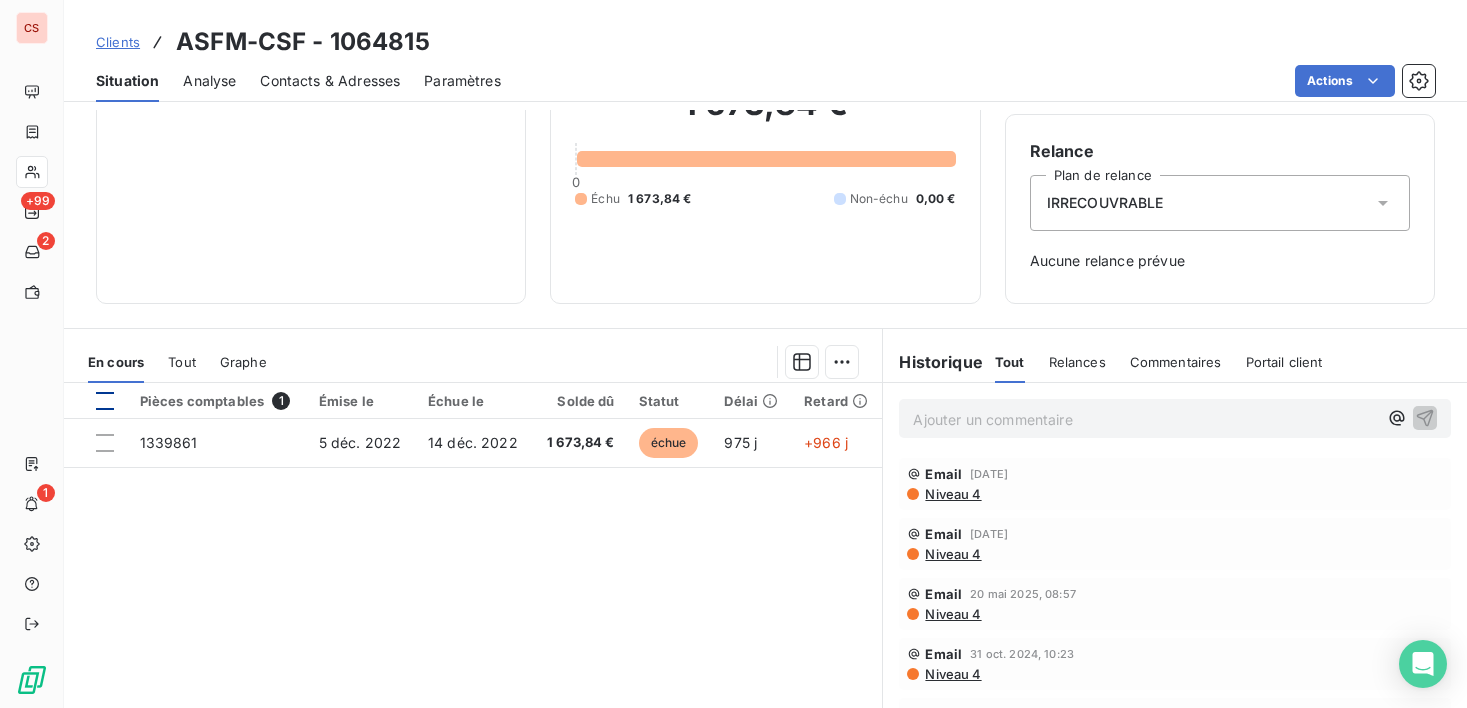 click at bounding box center (105, 401) 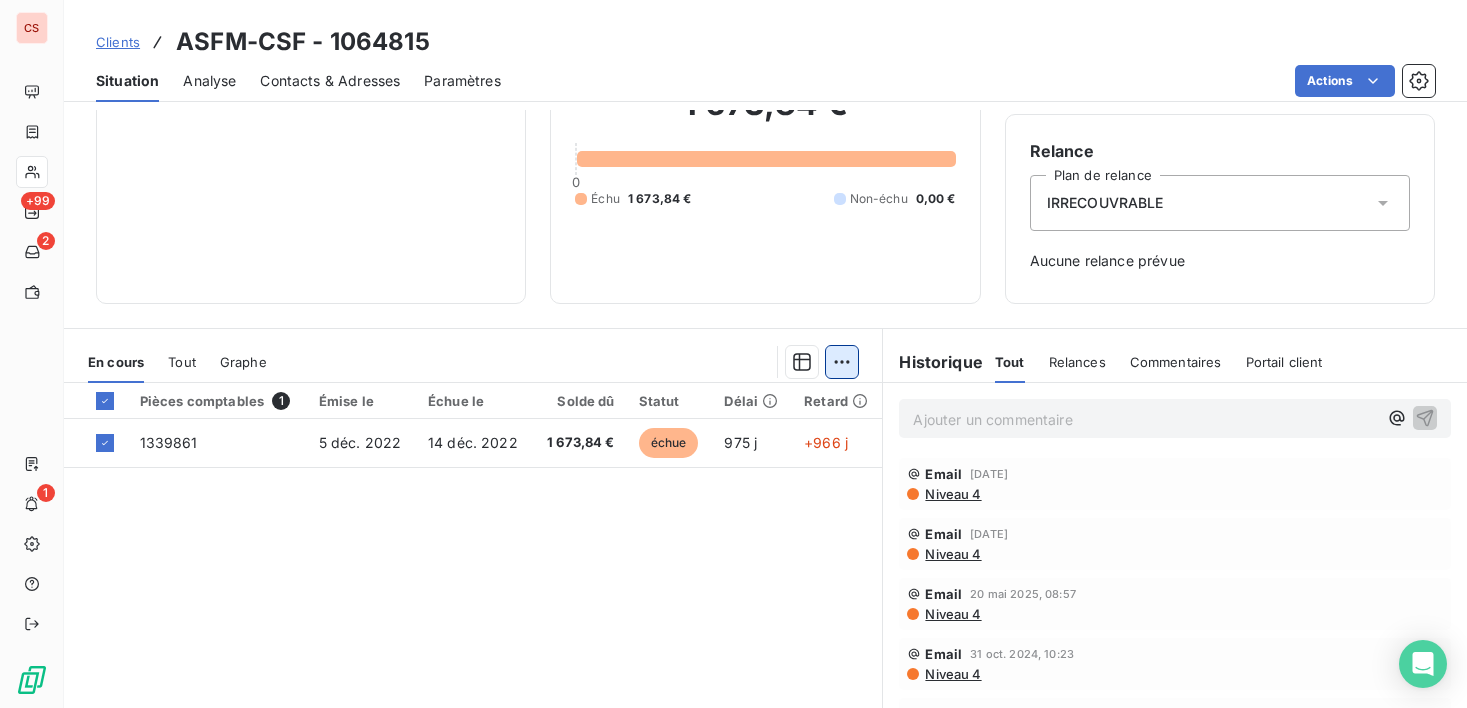 click on "Email 27 juin 2025, 11:12 Niveau 4 Email 17 juin 2025, 11:28 Niveau 4 Email 20 mai 2025, 08:57 Niveau 4 Email 31 oct. 2024, 10:23 Niveau 4 Email 11 sept. 2024, 09:13 Niveau 3 Email 26 août 2024, 09:59 Niveau 3 Email 9 juil. 2024, 16:08 Niveau 3" at bounding box center (733, 354) 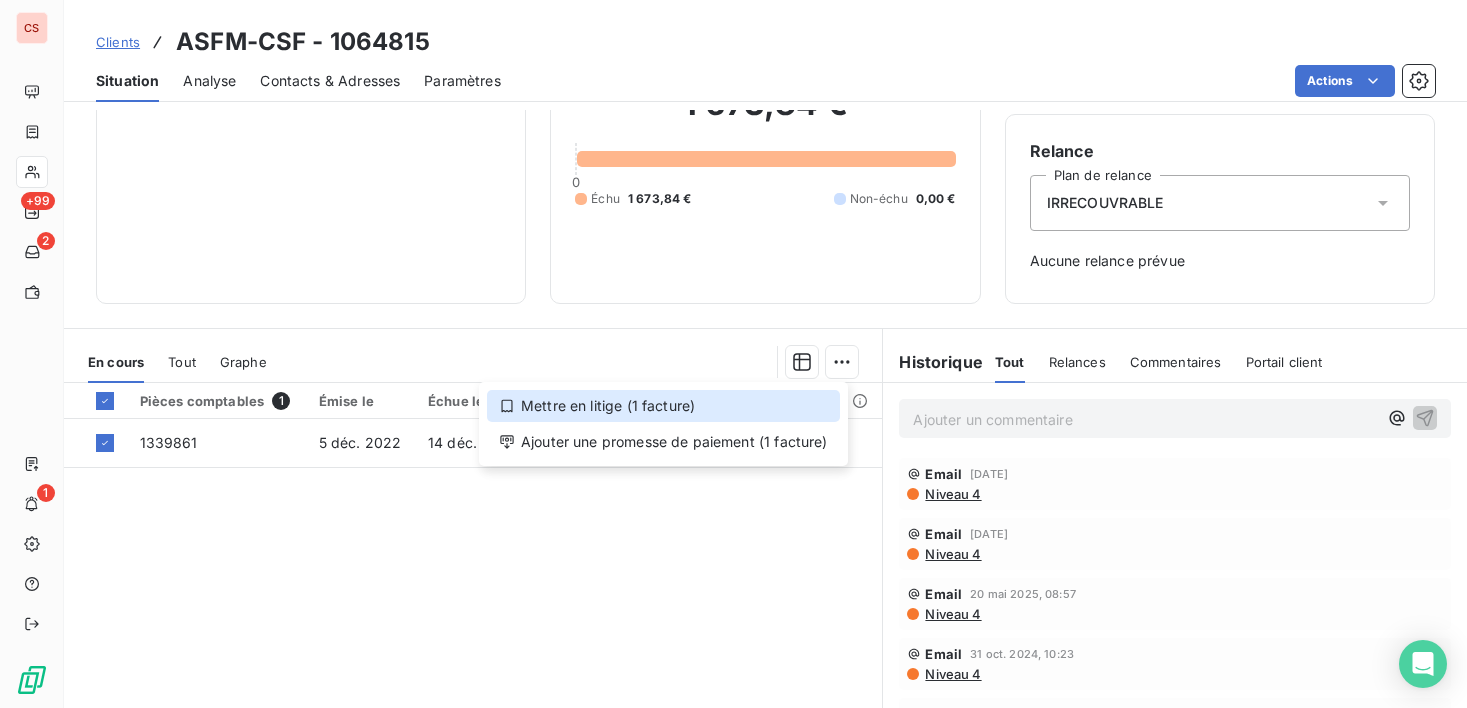 click on "Mettre en litige (1 facture)" at bounding box center (663, 406) 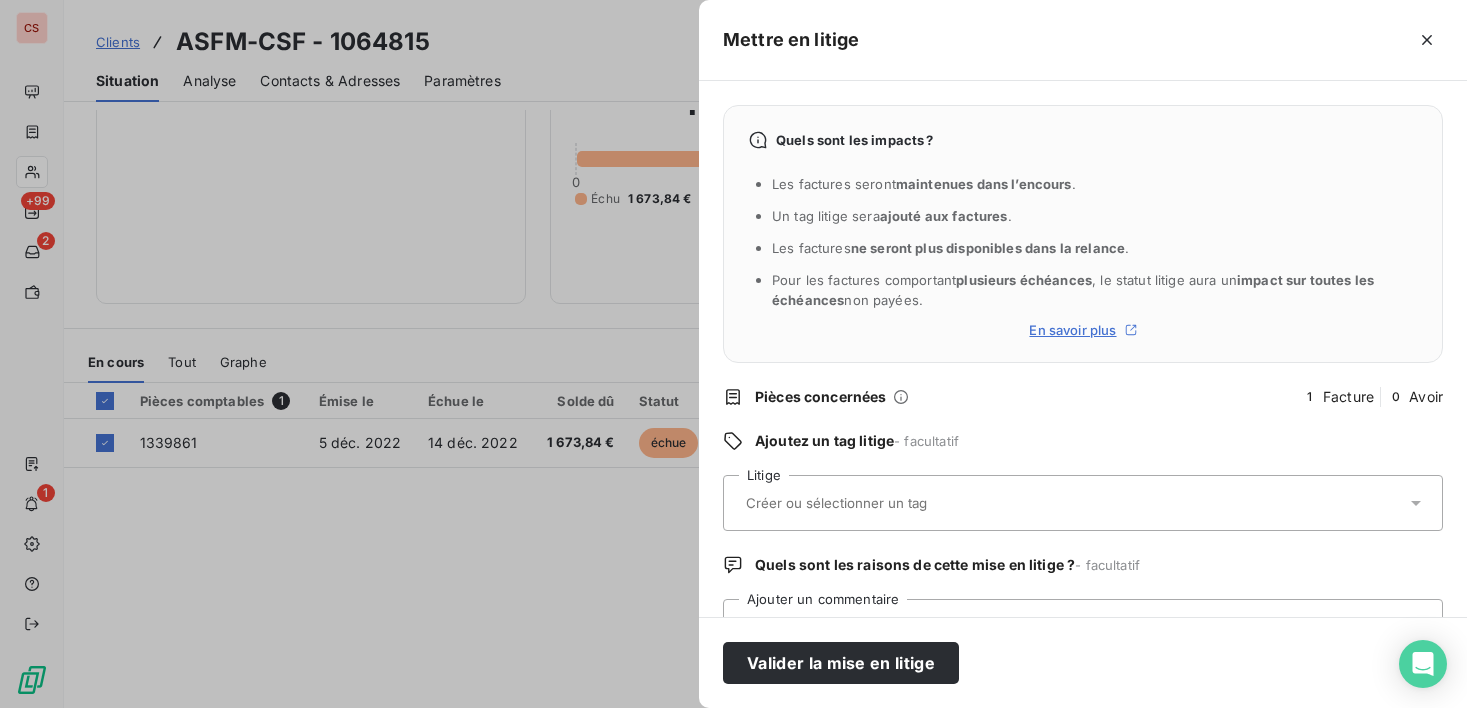 click at bounding box center (889, 503) 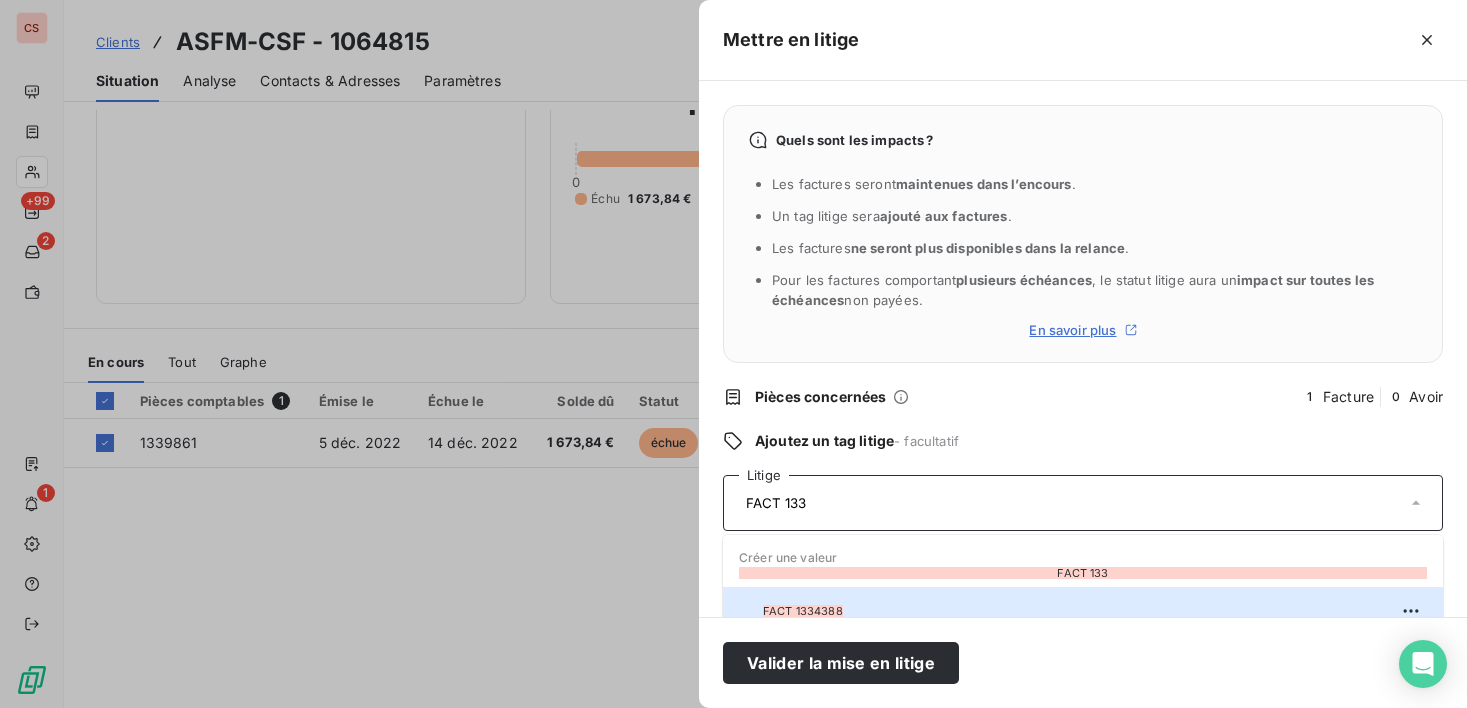 scroll, scrollTop: 10, scrollLeft: 0, axis: vertical 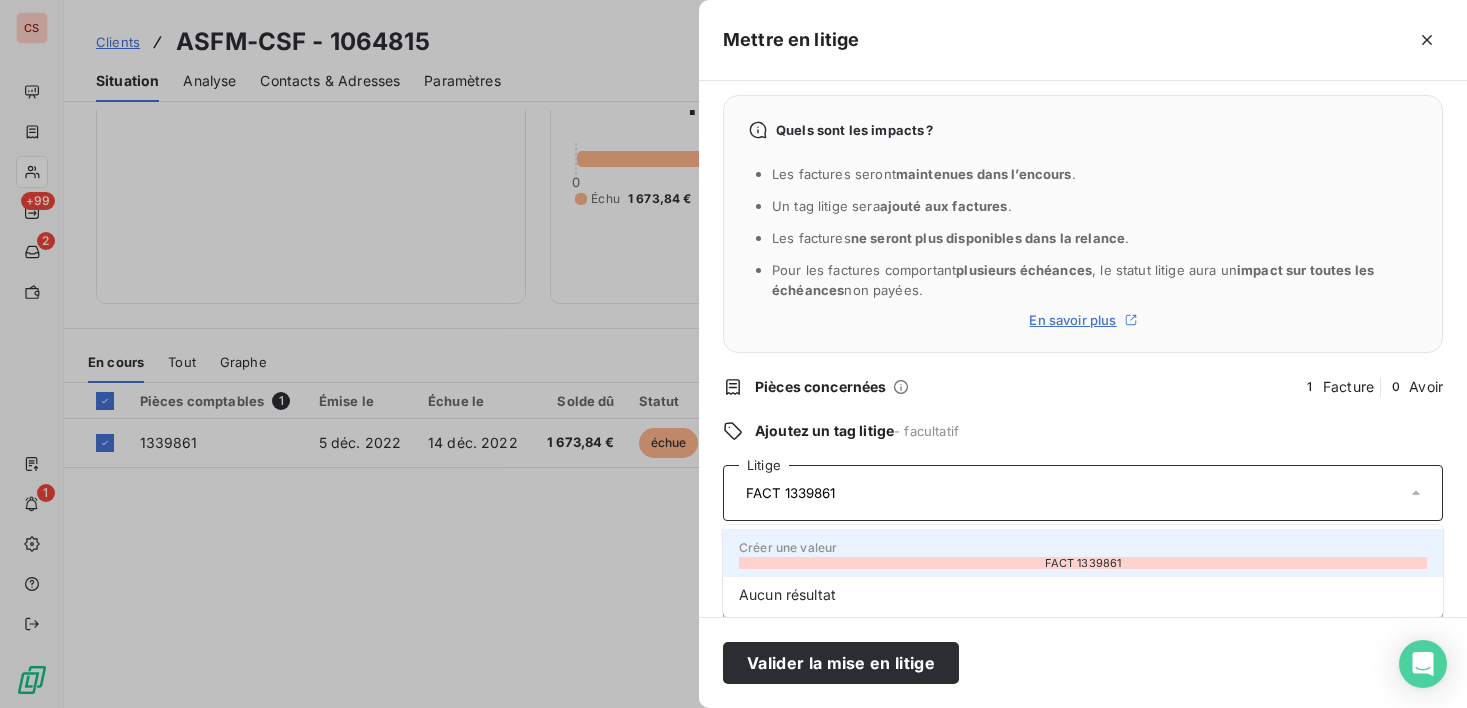 type on "FACT 1339861" 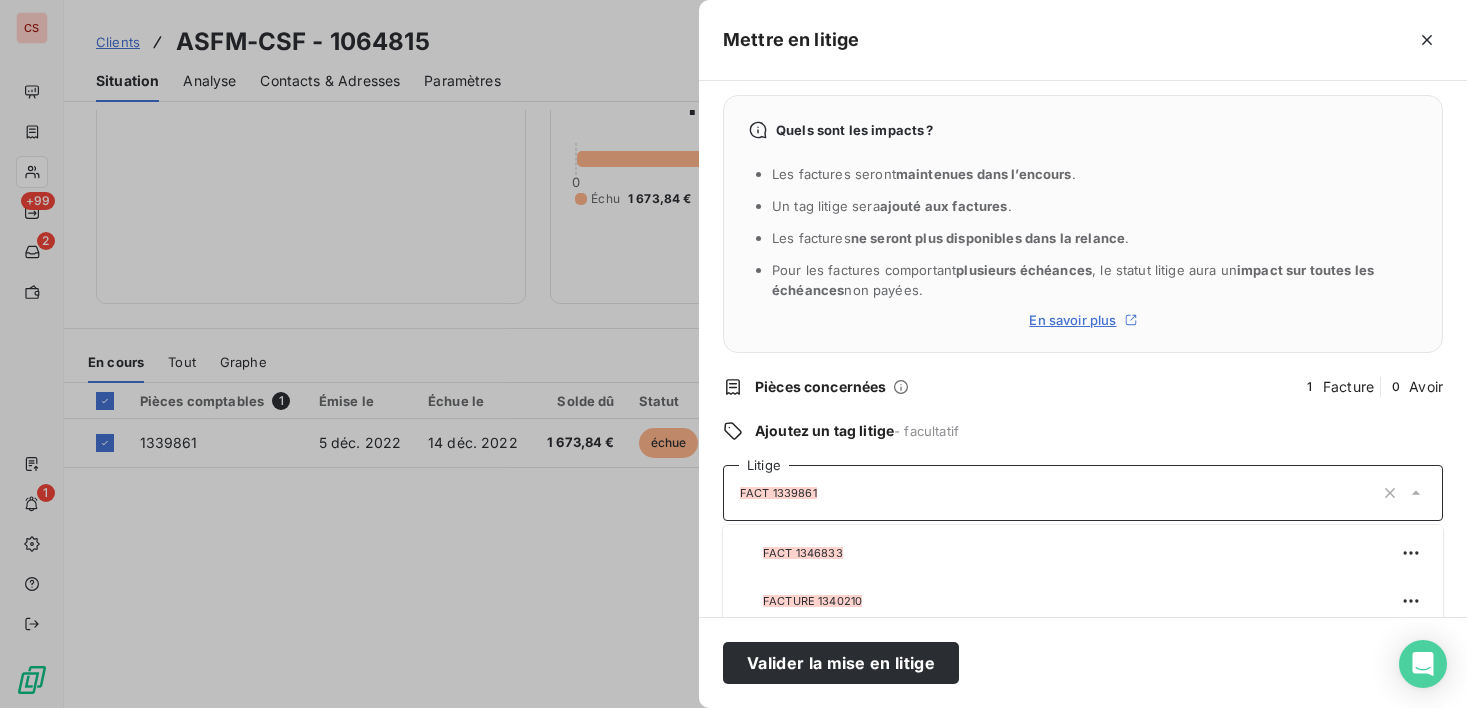 click on "Valider la mise en litige" at bounding box center (1083, 662) 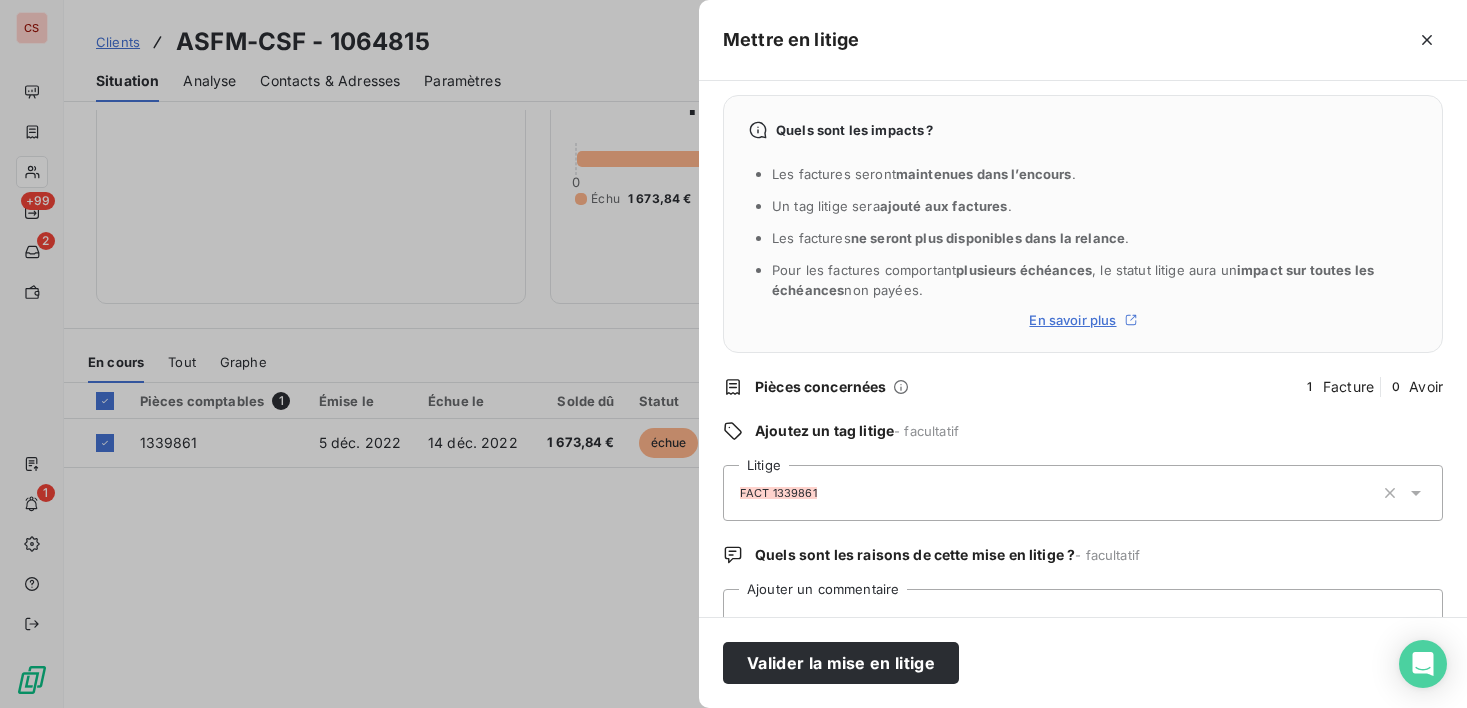 scroll, scrollTop: 82, scrollLeft: 0, axis: vertical 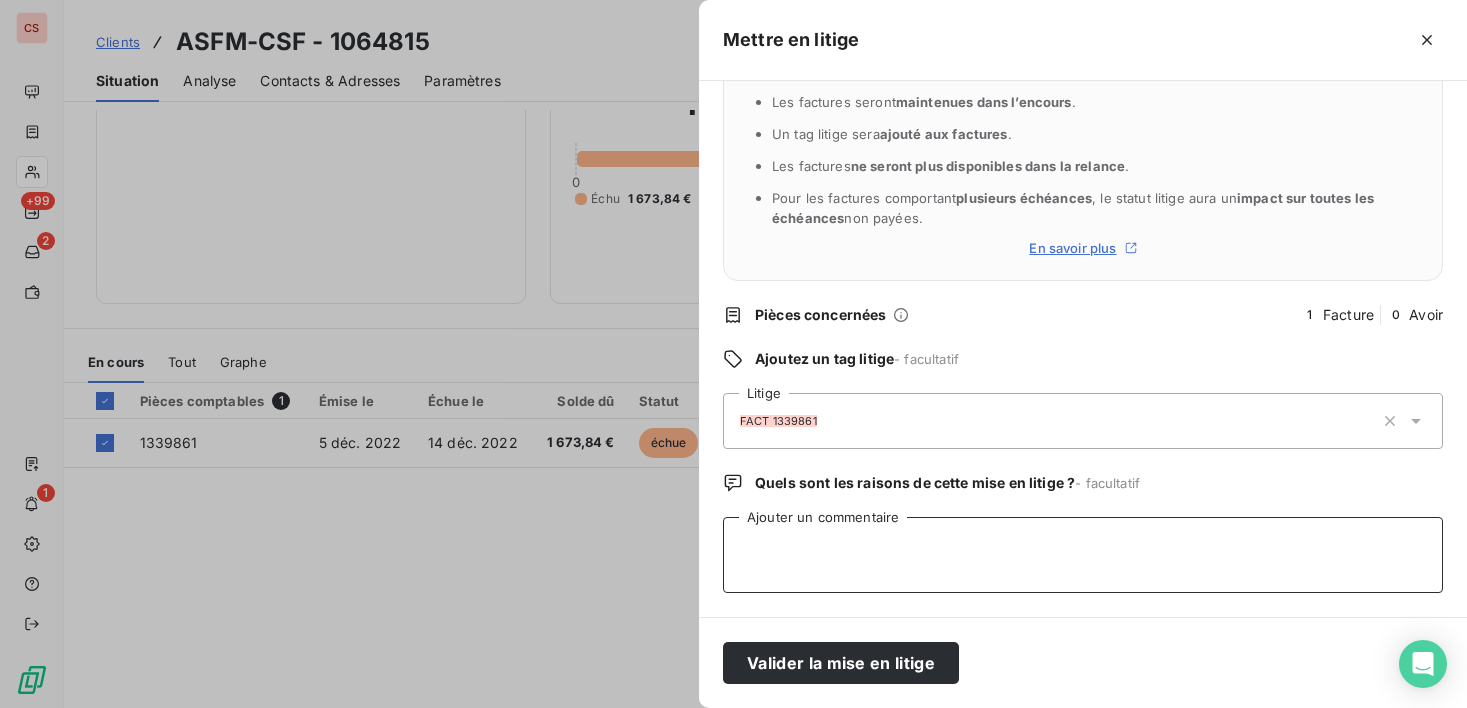 click on "Ajouter un commentaire" at bounding box center [1083, 555] 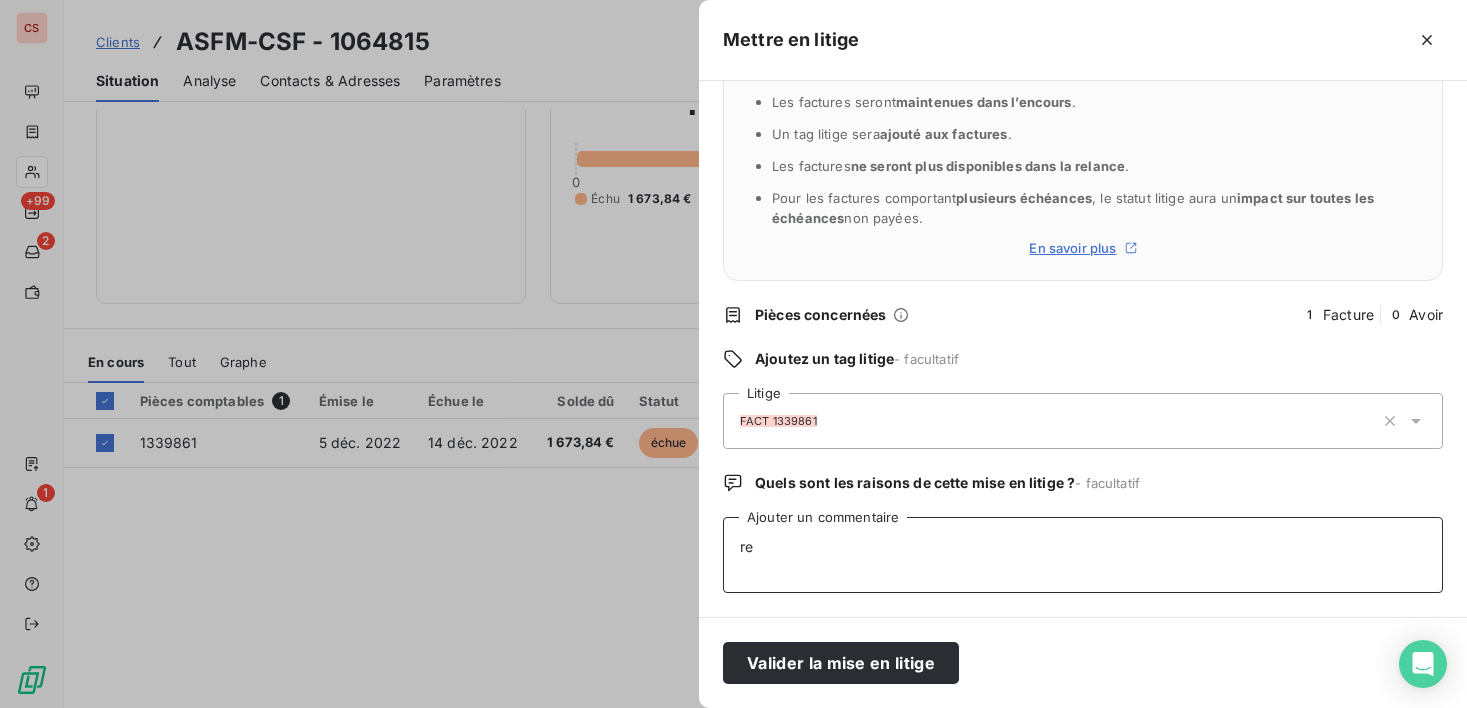 type on "r" 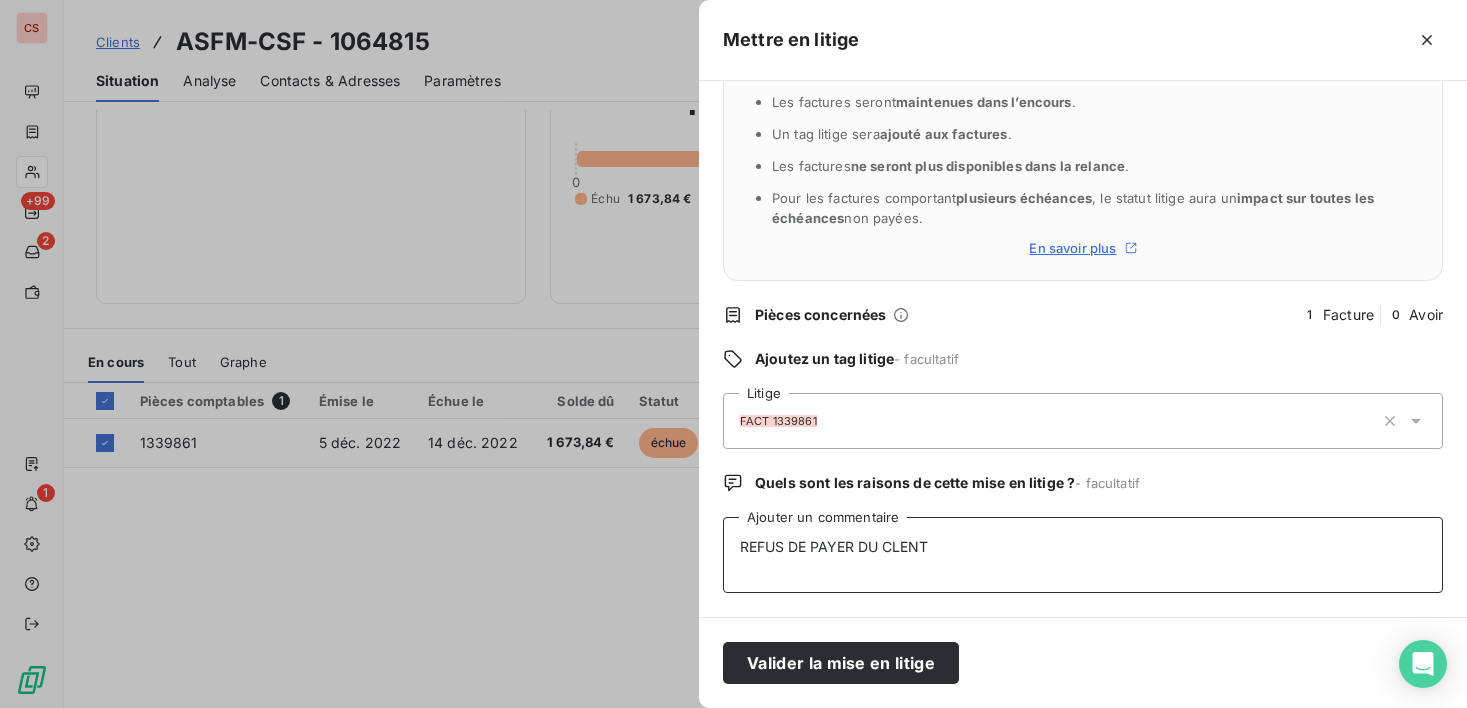 click on "REFUS DE PAYER DU CLENT" at bounding box center (1083, 555) 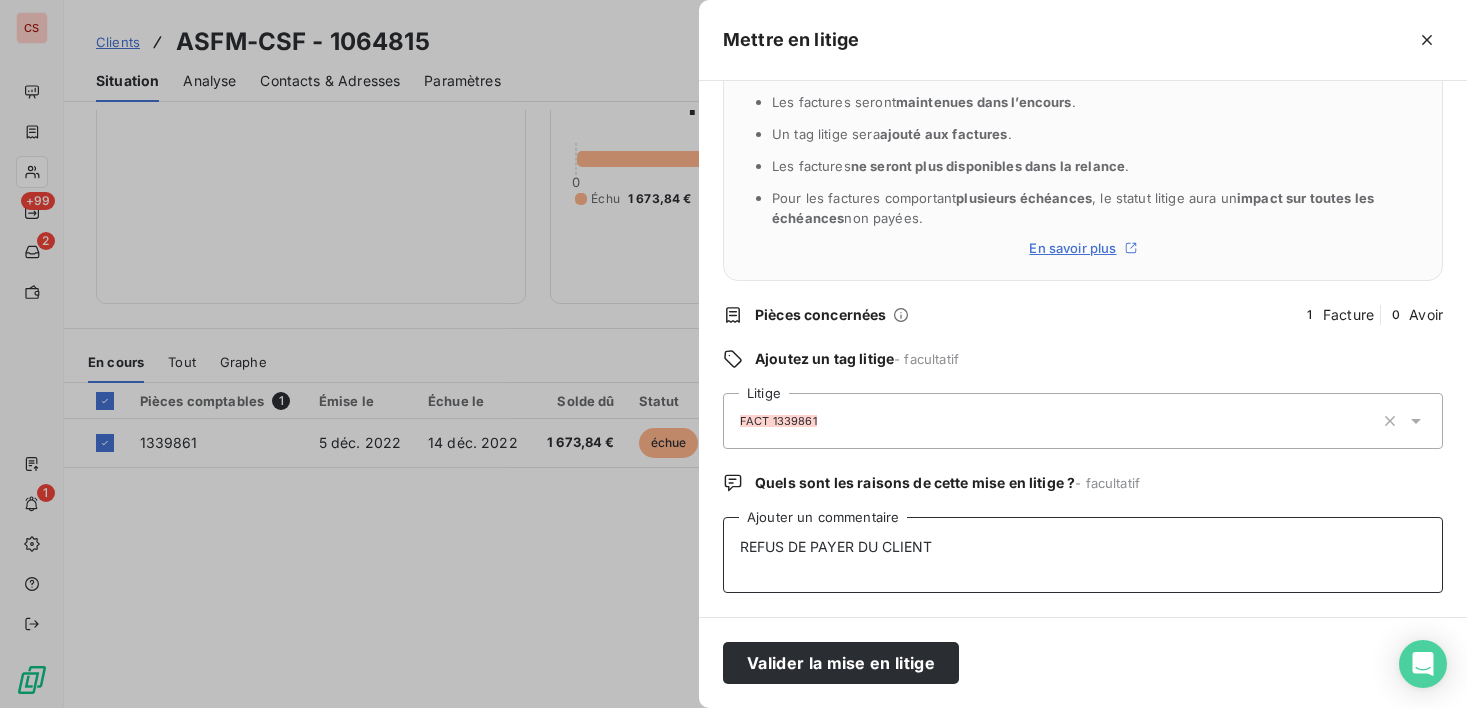click on "REFUS DE PAYER DU CLIENT" at bounding box center (1083, 555) 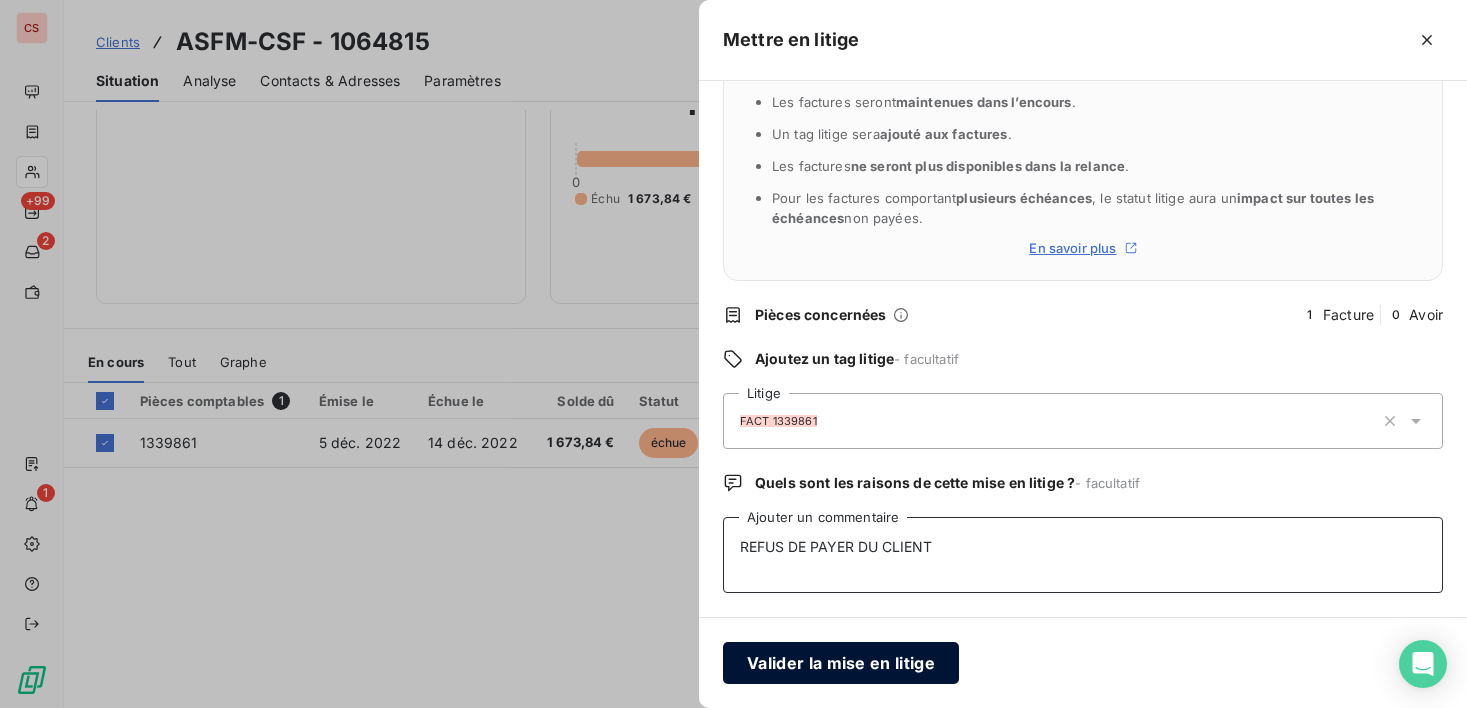 type on "REFUS DE PAYER DU CLIENT" 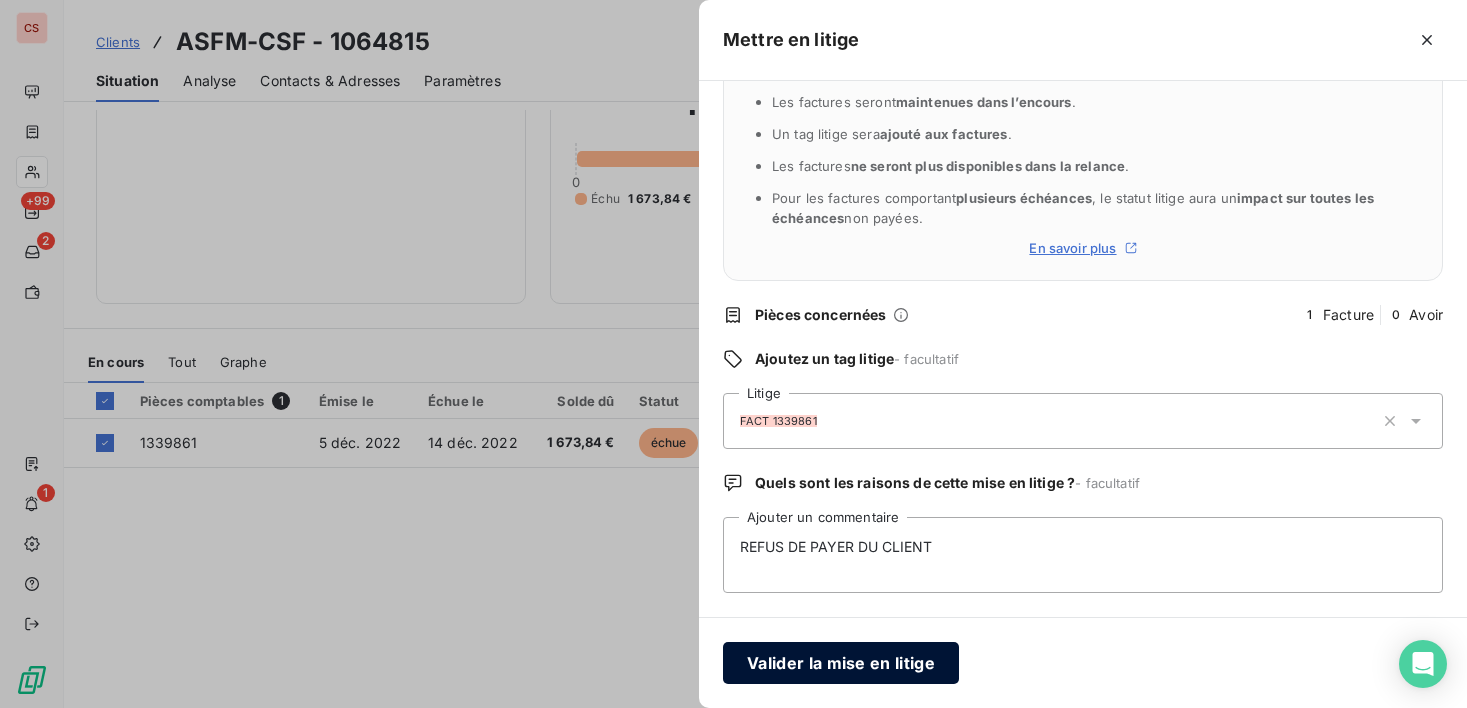 click on "Valider la mise en litige" at bounding box center [841, 663] 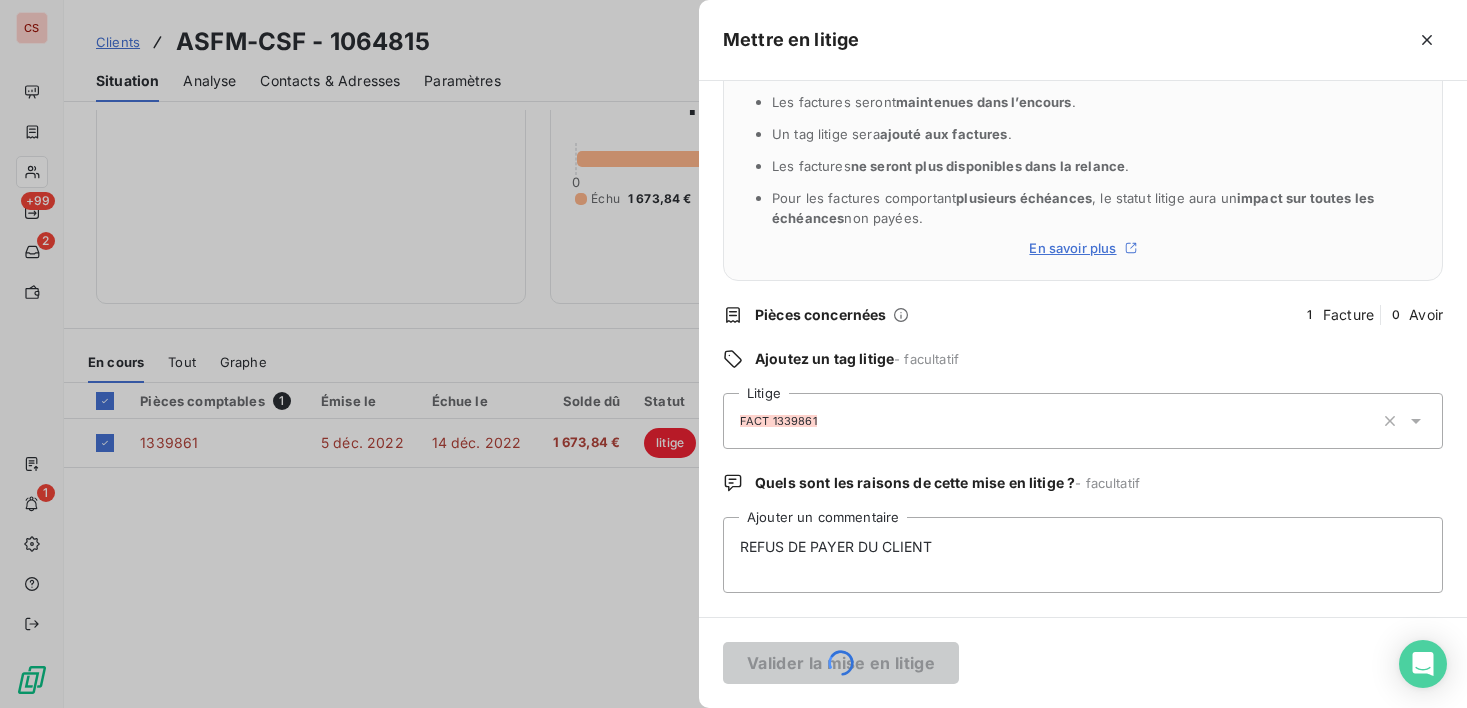 type 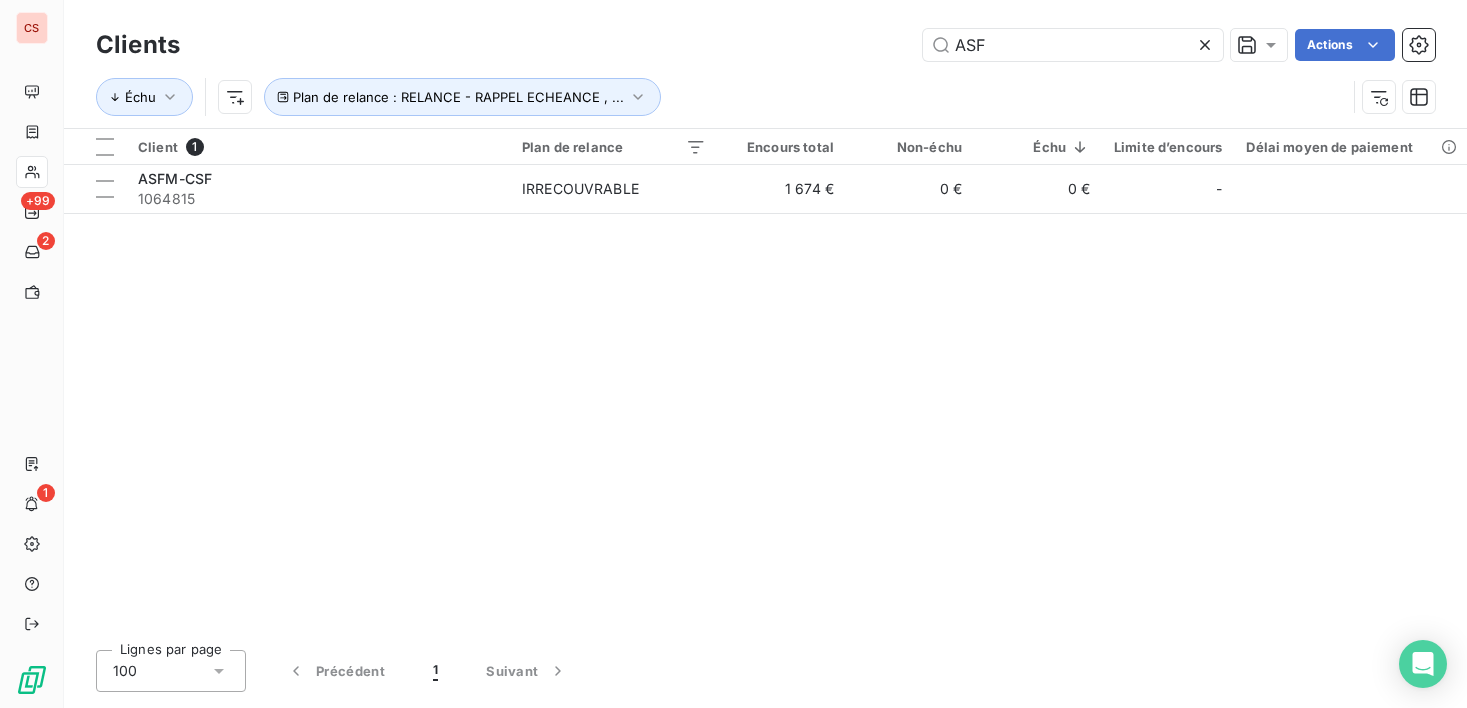 drag, startPoint x: 992, startPoint y: 42, endPoint x: 745, endPoint y: 42, distance: 247 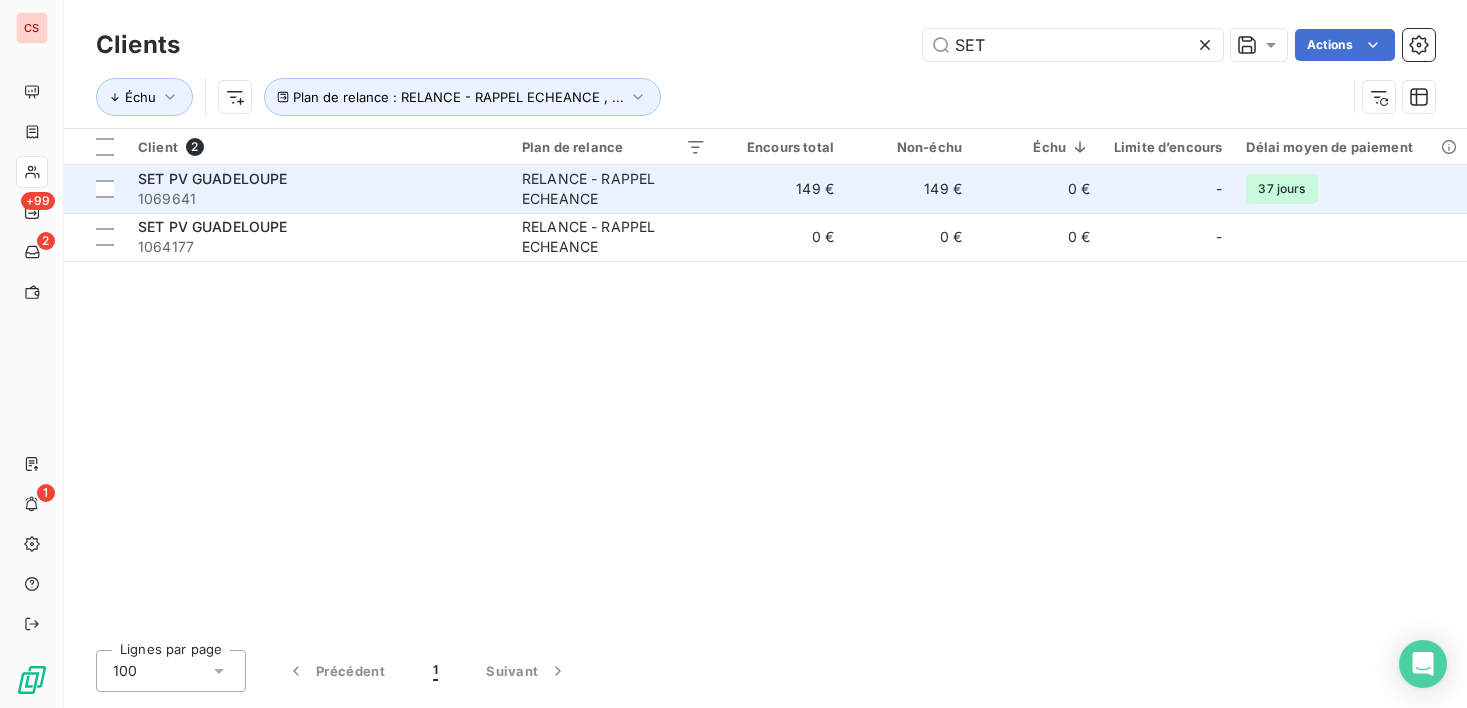 type on "SET" 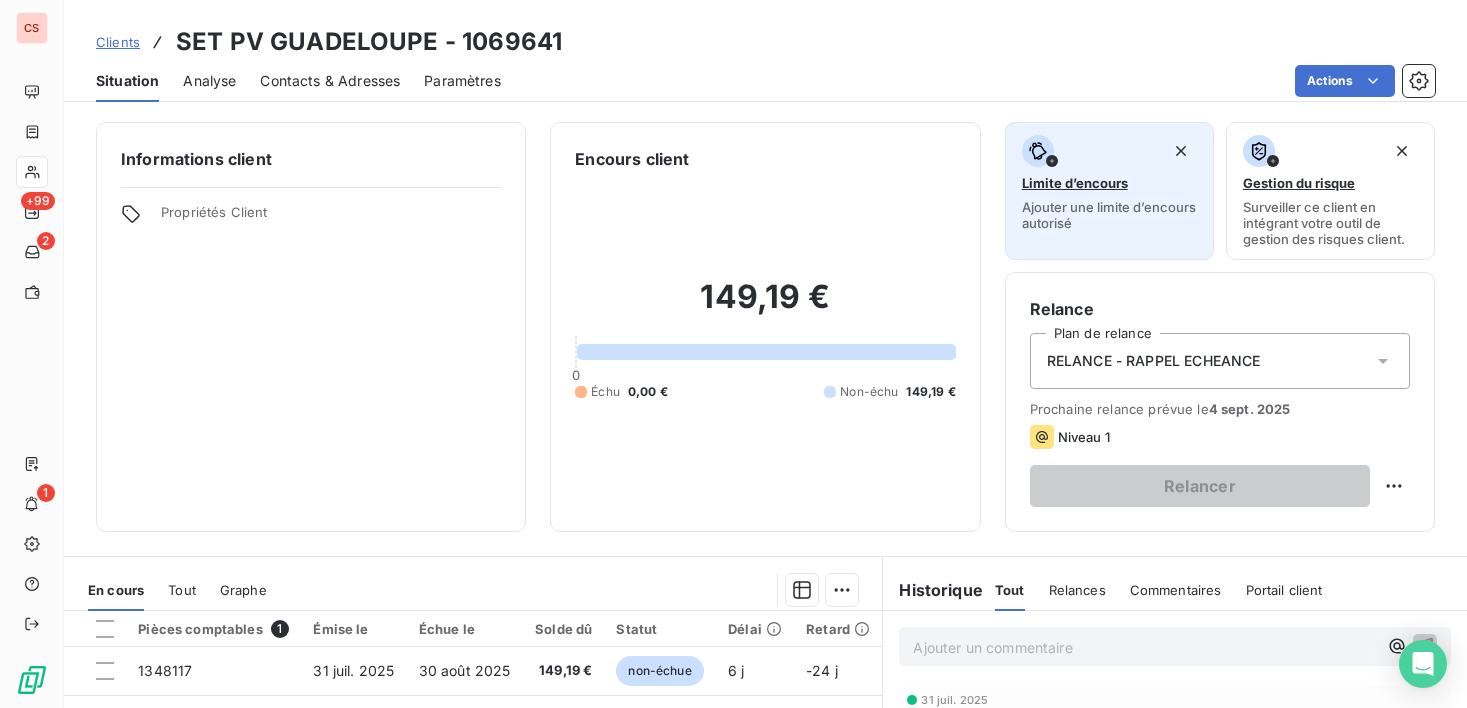 scroll, scrollTop: 348, scrollLeft: 0, axis: vertical 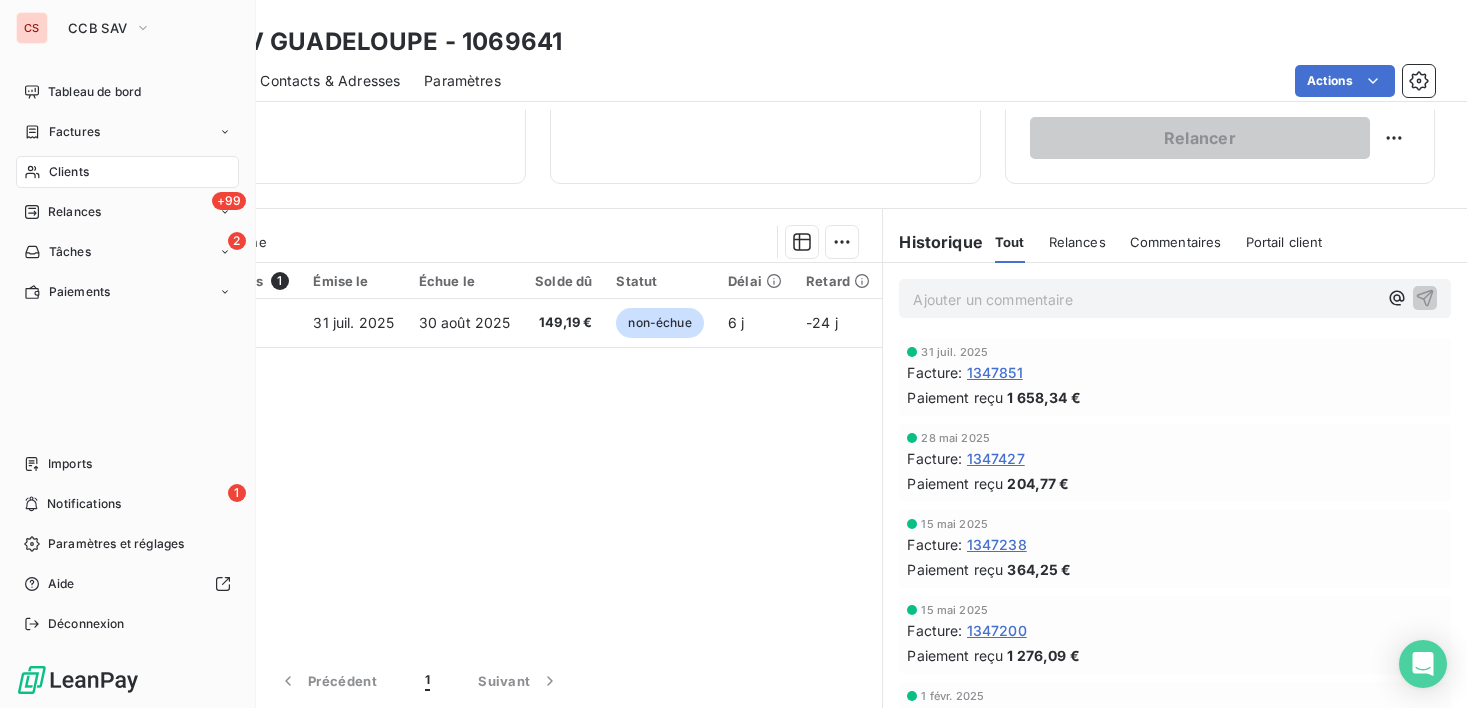 click on "Clients" at bounding box center (69, 172) 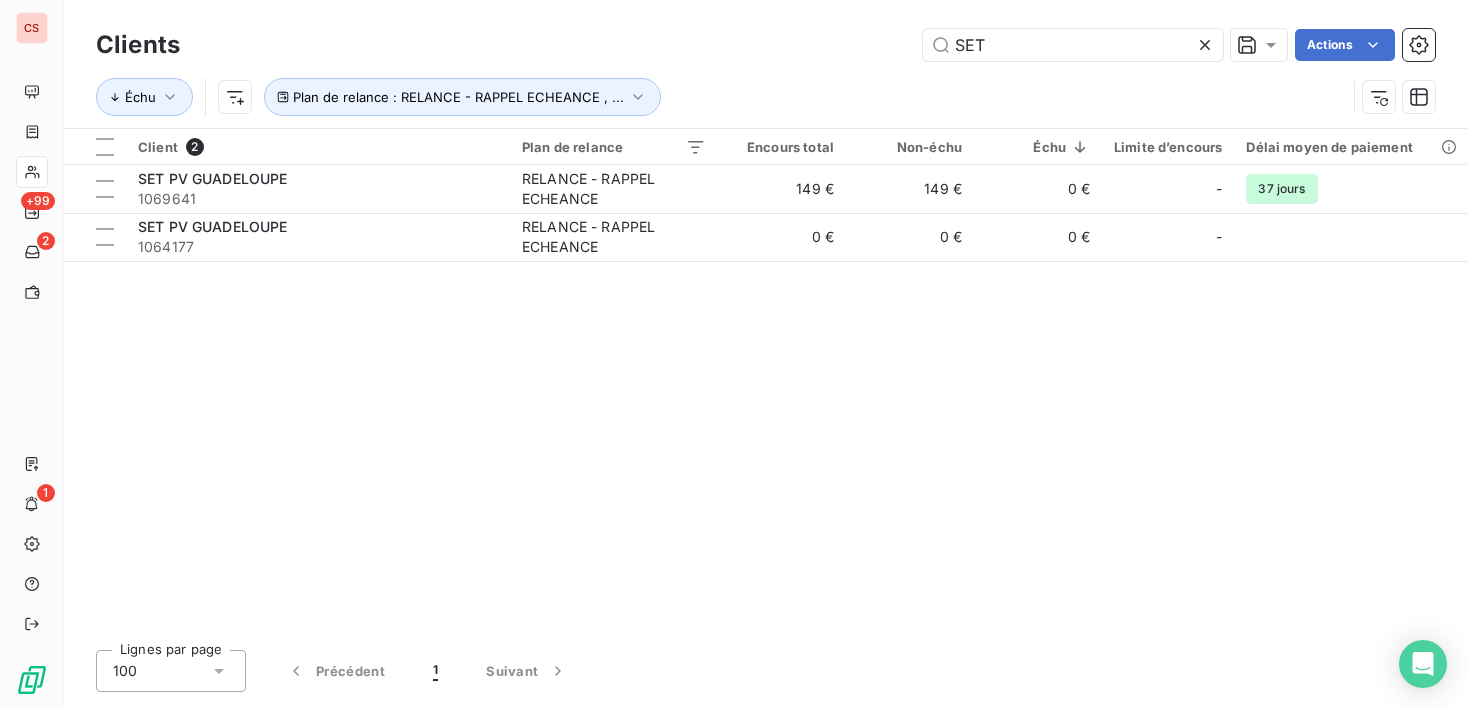 drag, startPoint x: 992, startPoint y: 53, endPoint x: 860, endPoint y: 44, distance: 132.30646 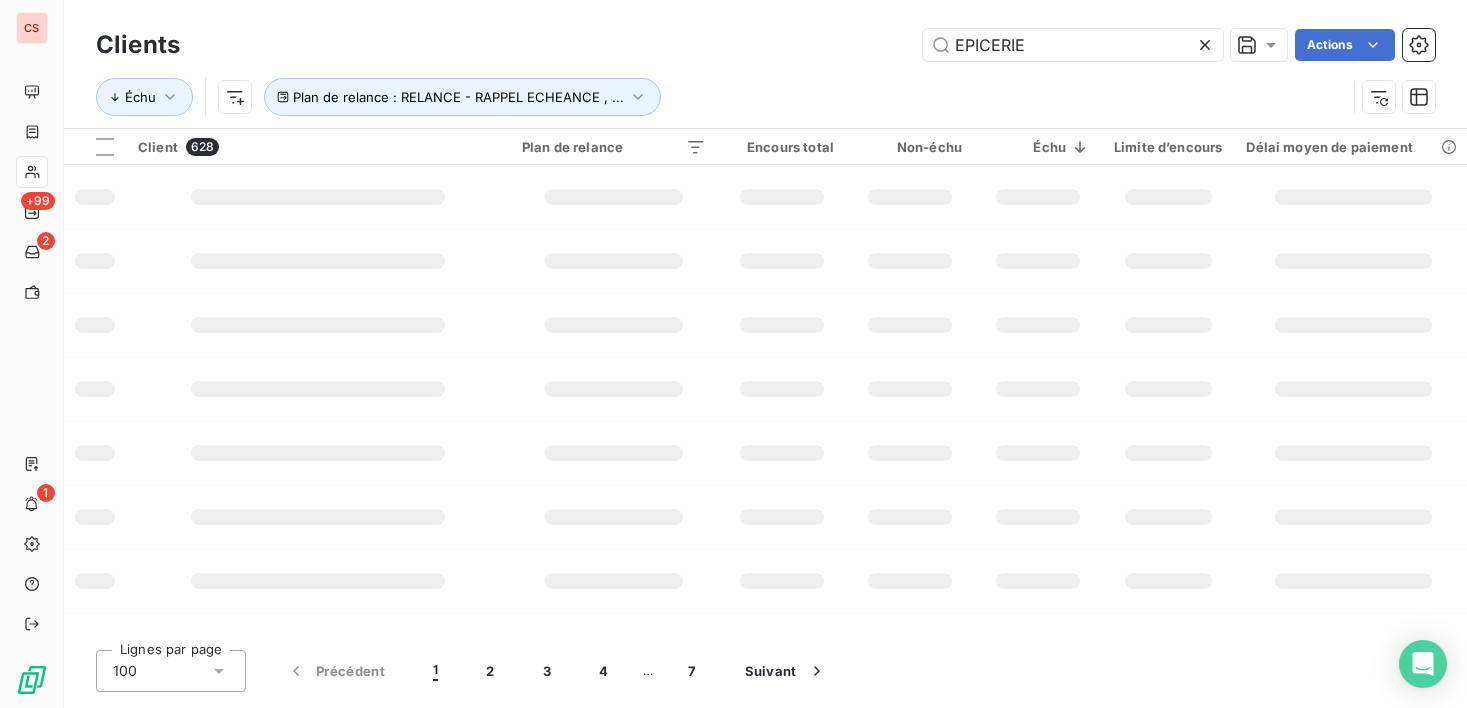 type on "EPICERIE" 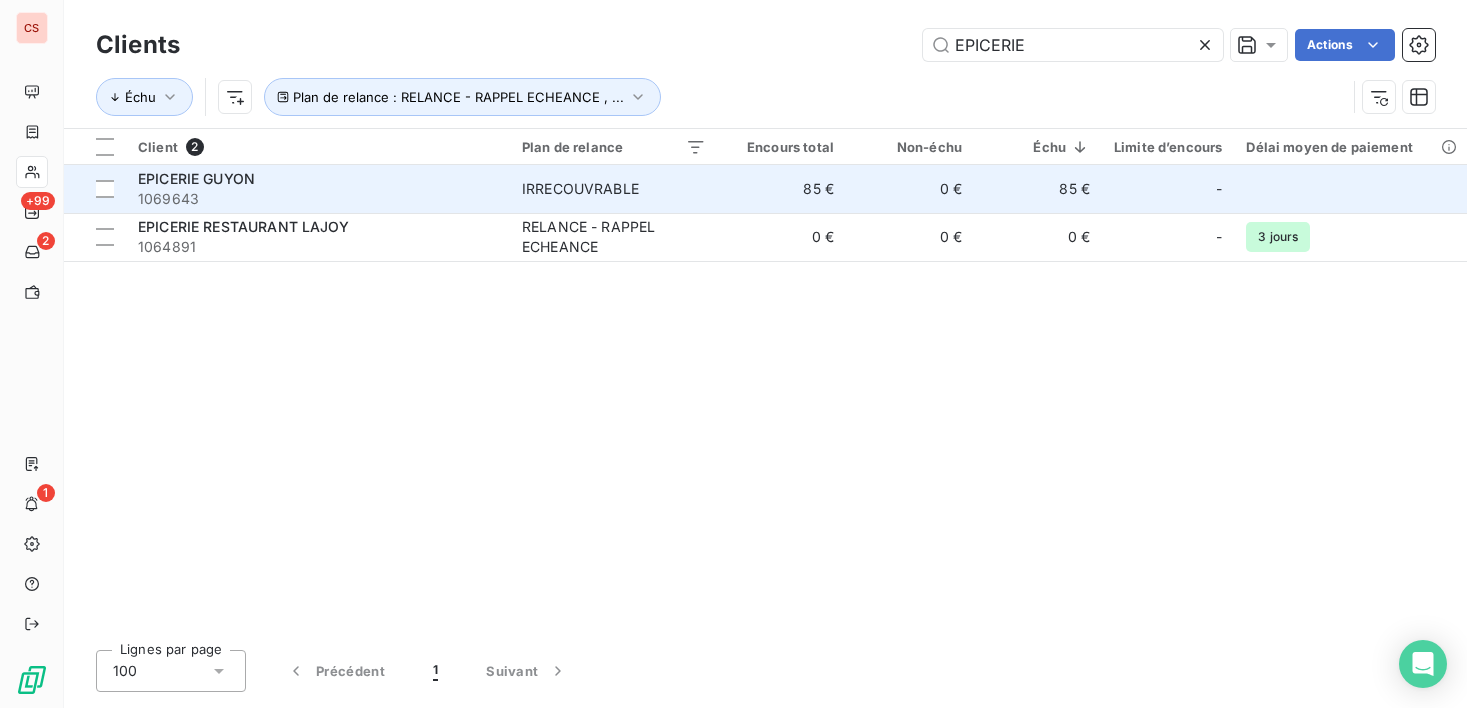 click on "IRRECOUVRABLE" at bounding box center [614, 189] 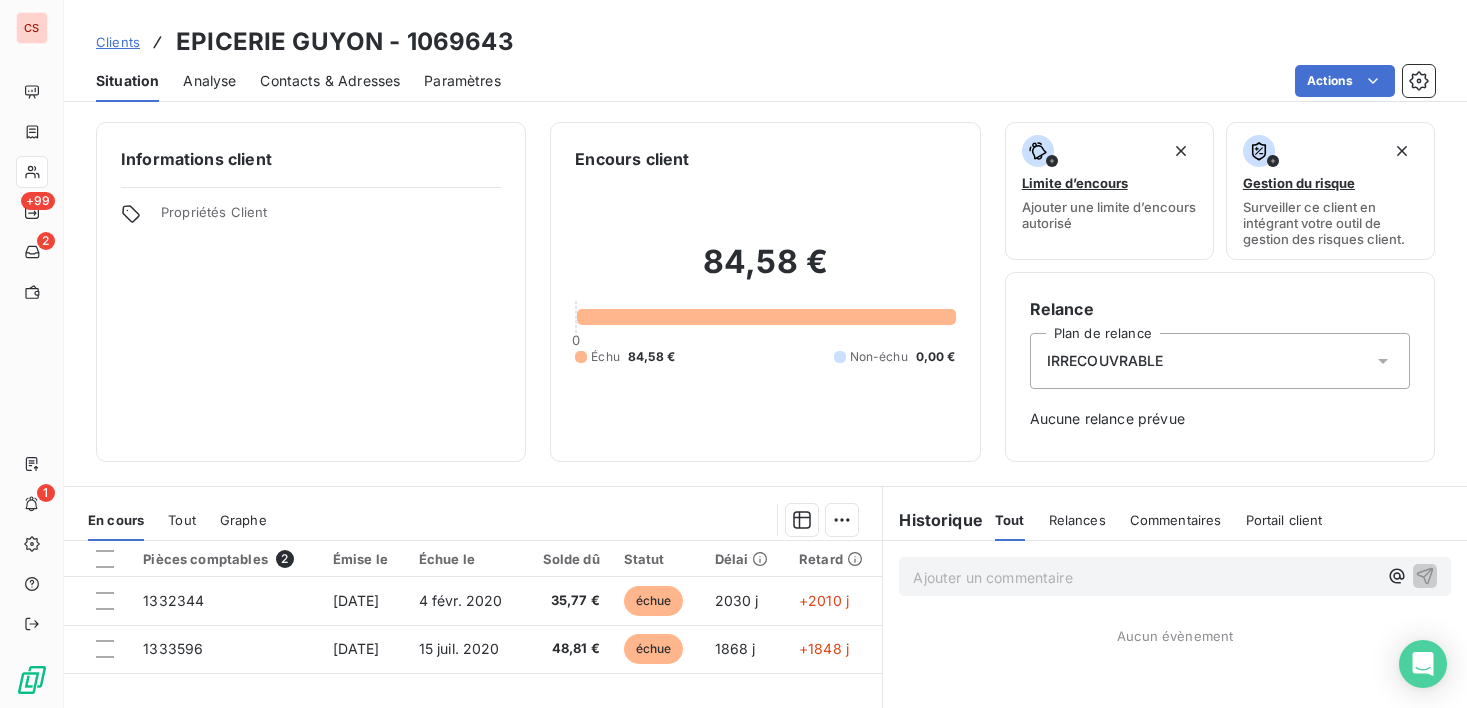 scroll, scrollTop: 278, scrollLeft: 0, axis: vertical 